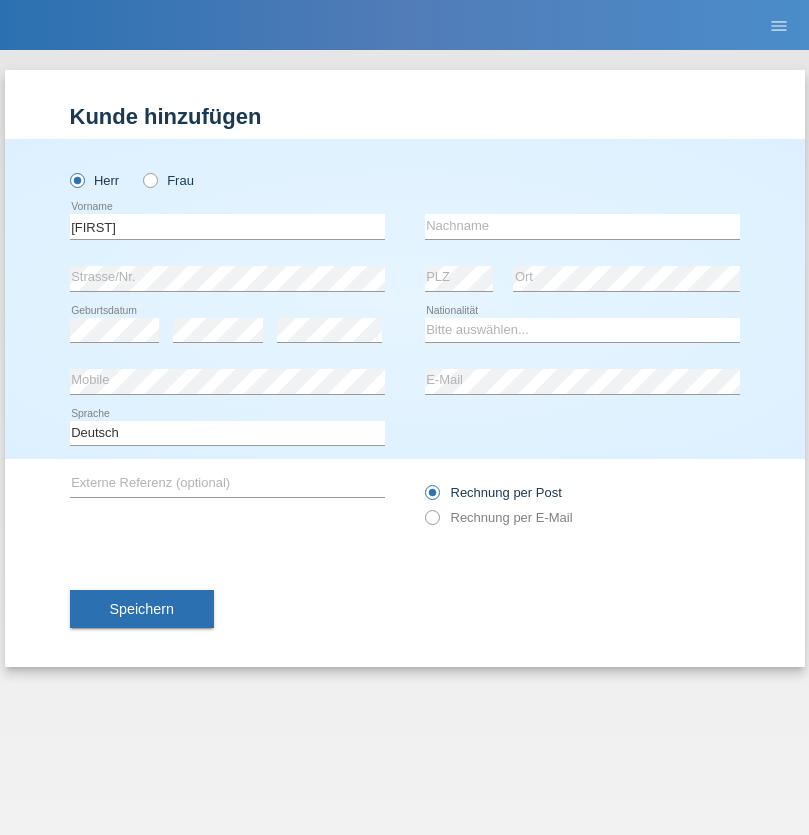 scroll, scrollTop: 0, scrollLeft: 0, axis: both 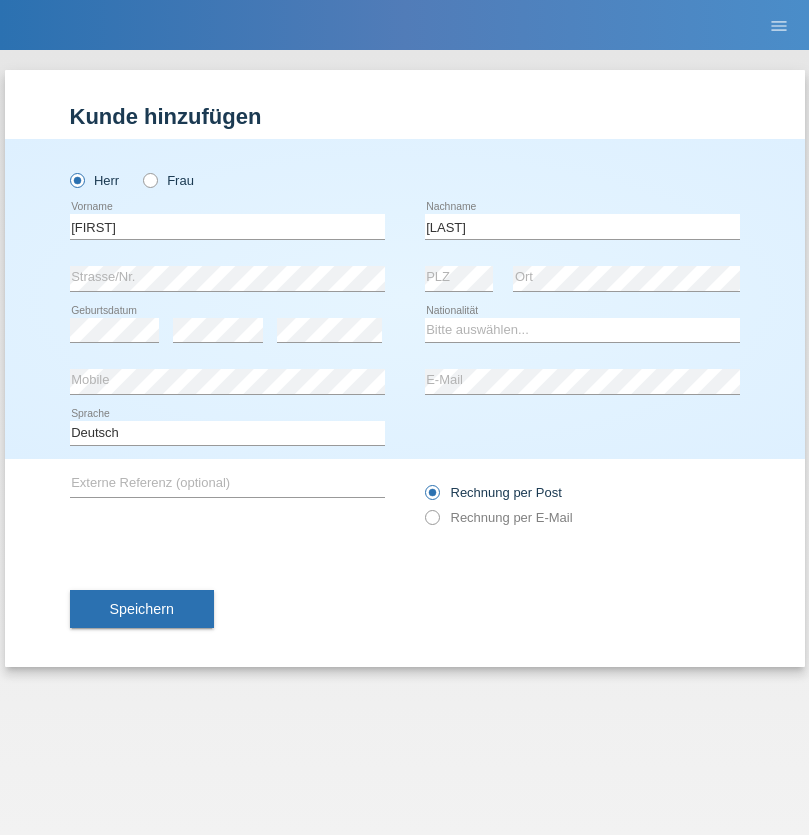 type on "[LAST]" 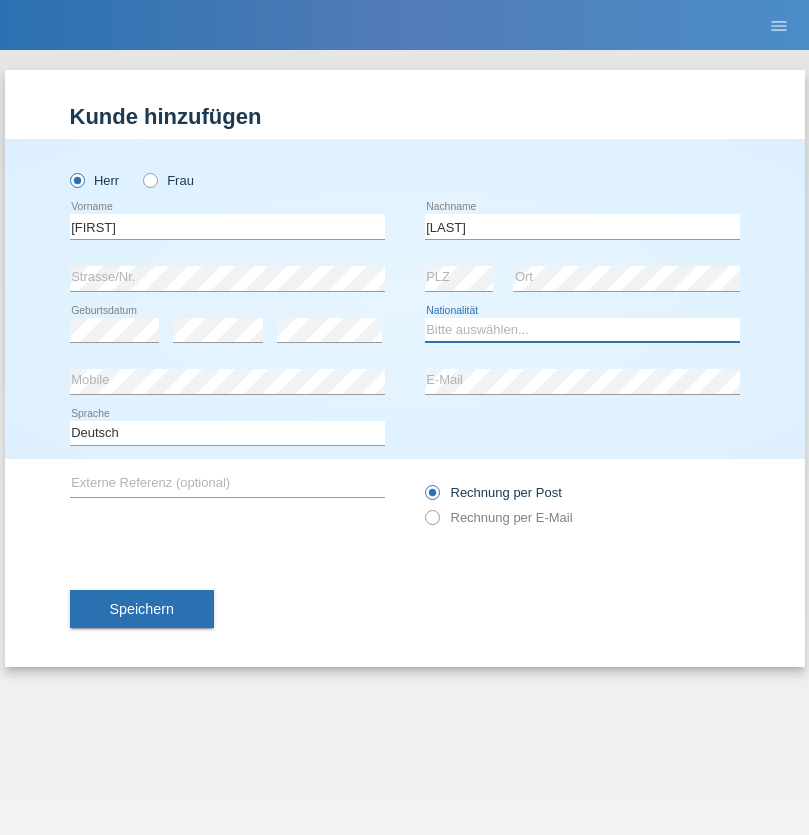 select on "CH" 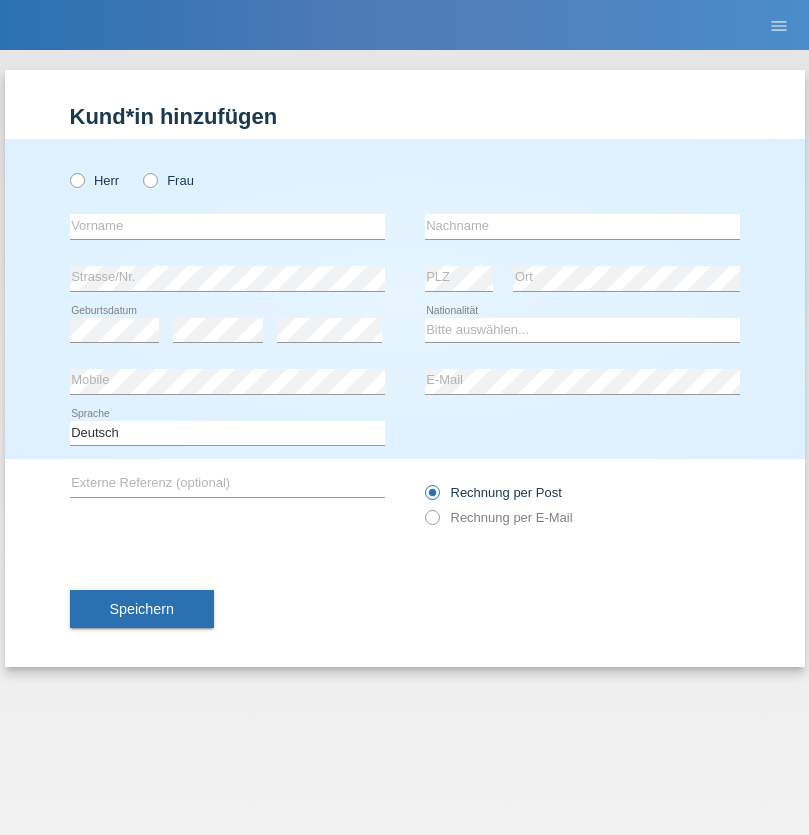 scroll, scrollTop: 0, scrollLeft: 0, axis: both 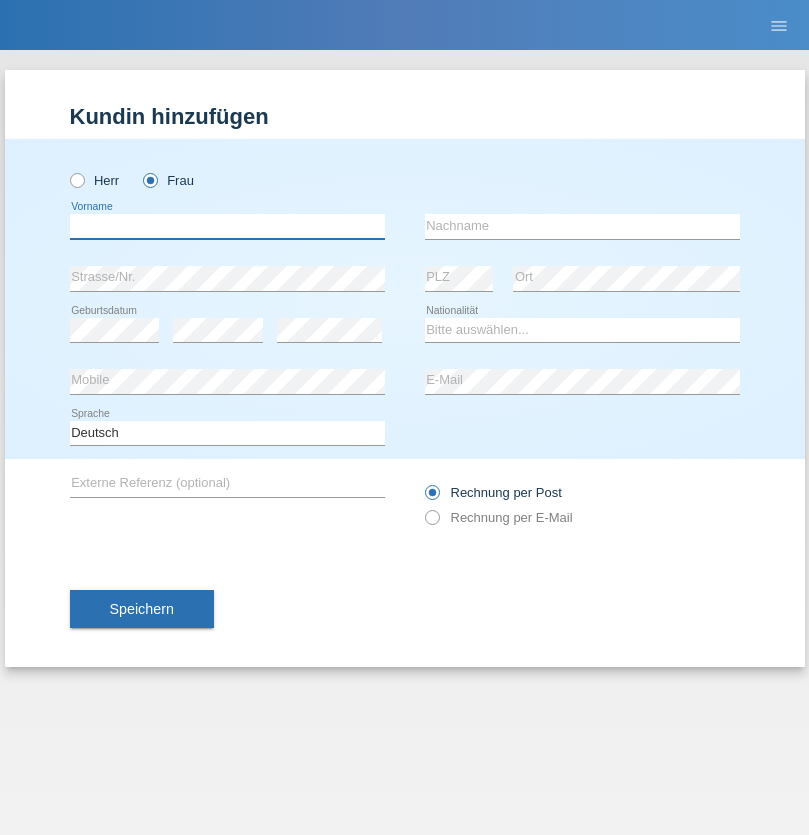 click at bounding box center (227, 226) 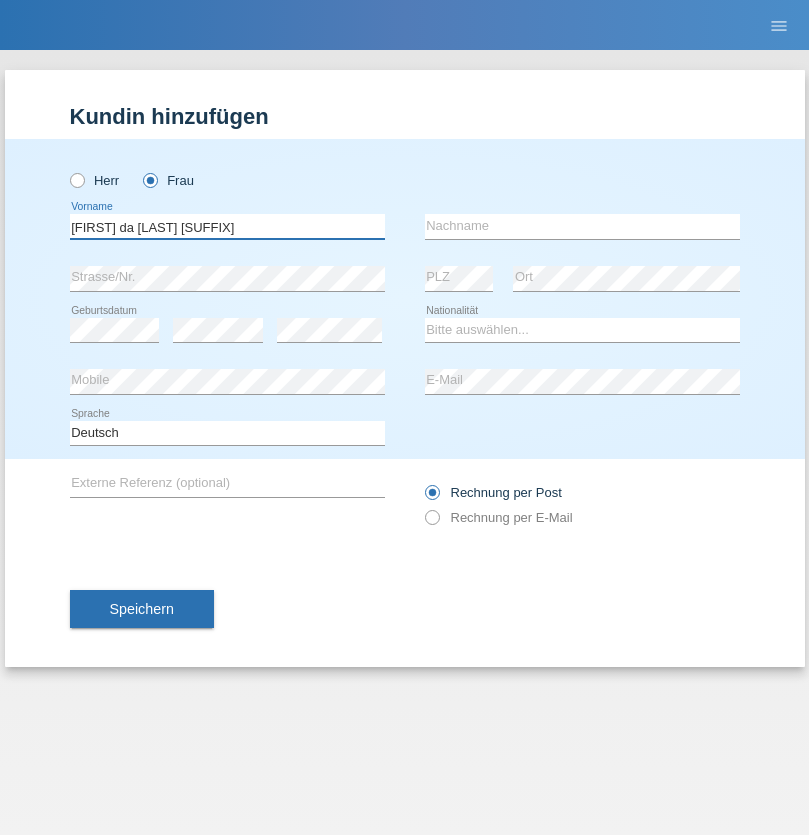type on "Teixeira da Silva Moço" 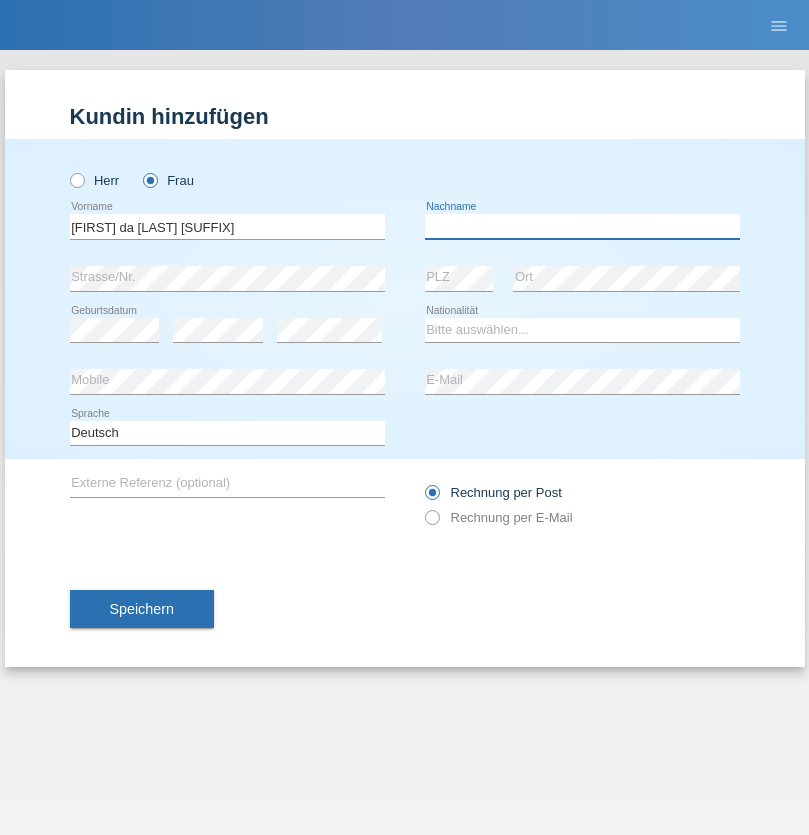 click at bounding box center (582, 226) 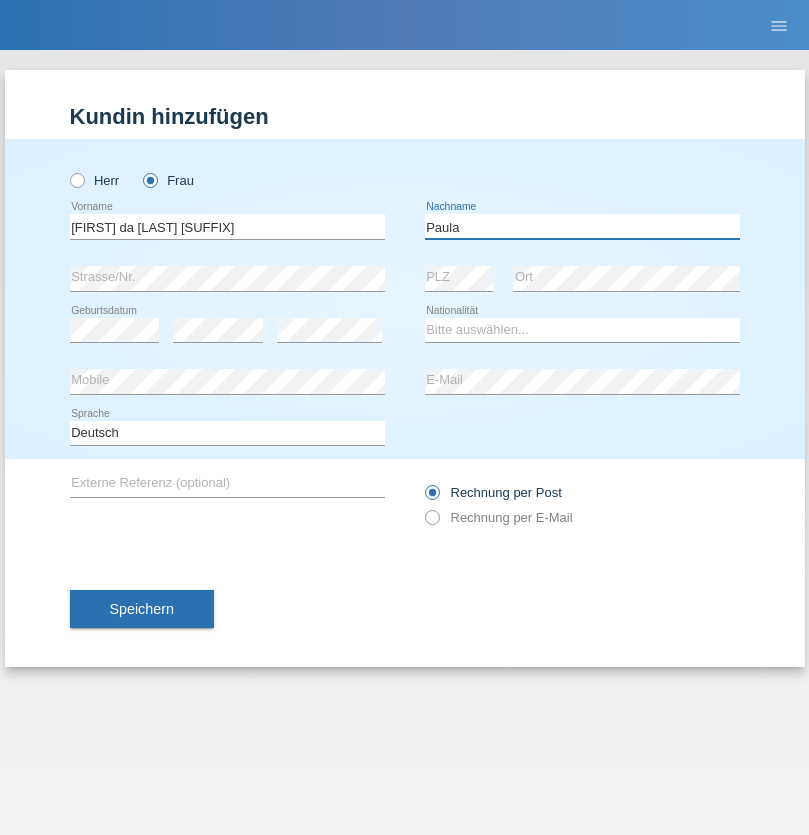 type on "Paula" 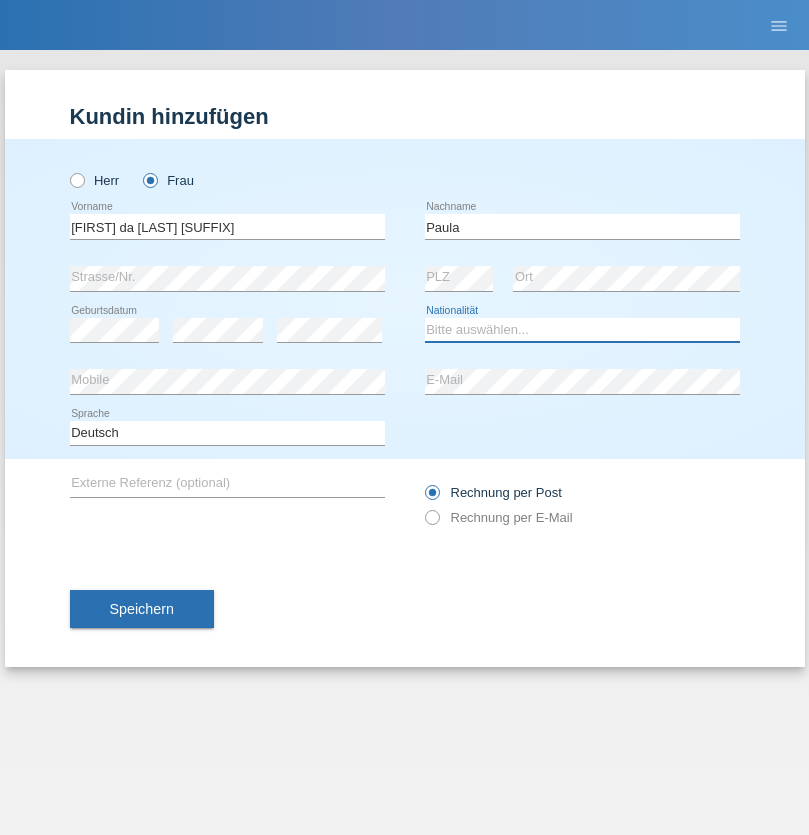 select on "PT" 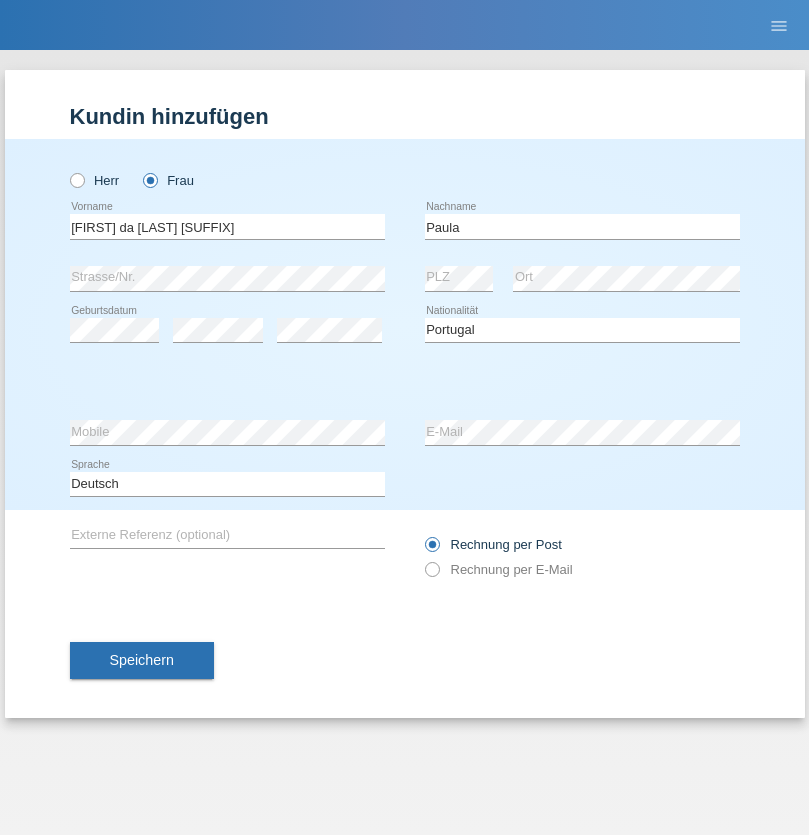 select on "C" 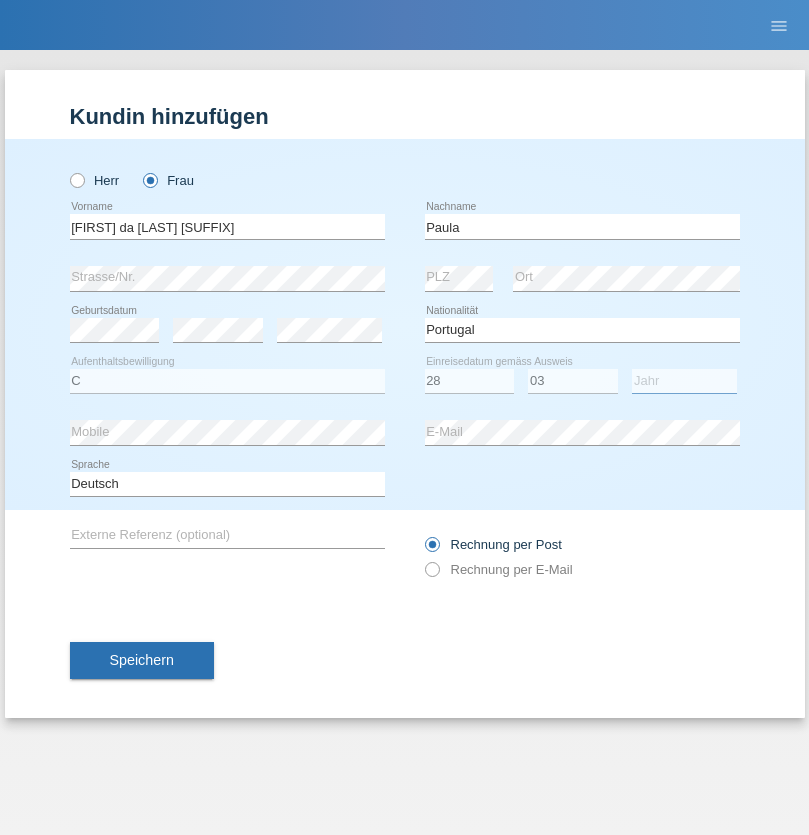 select on "2005" 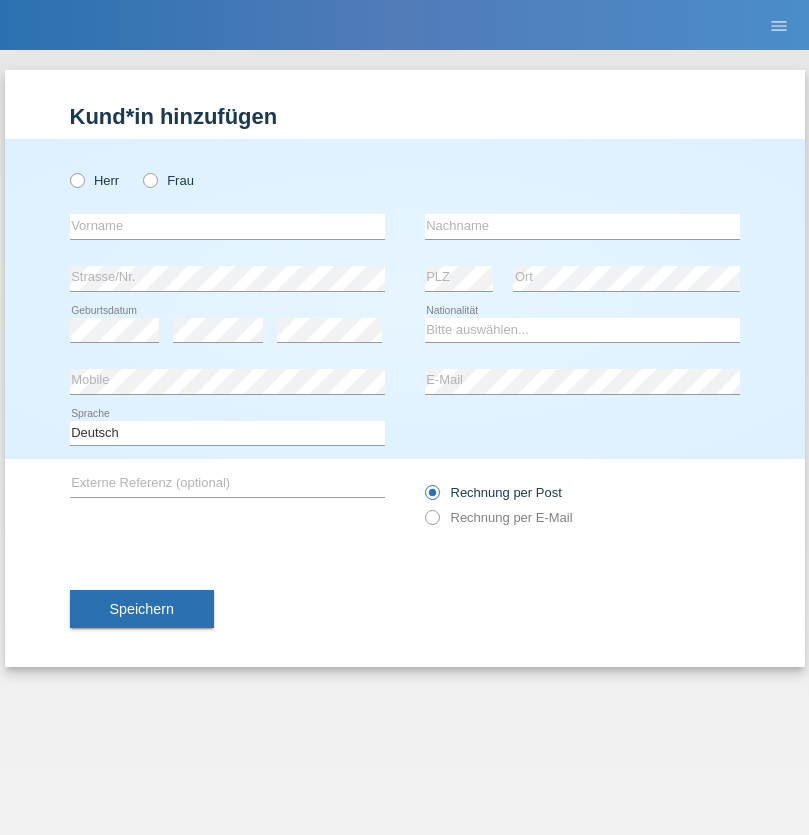 scroll, scrollTop: 0, scrollLeft: 0, axis: both 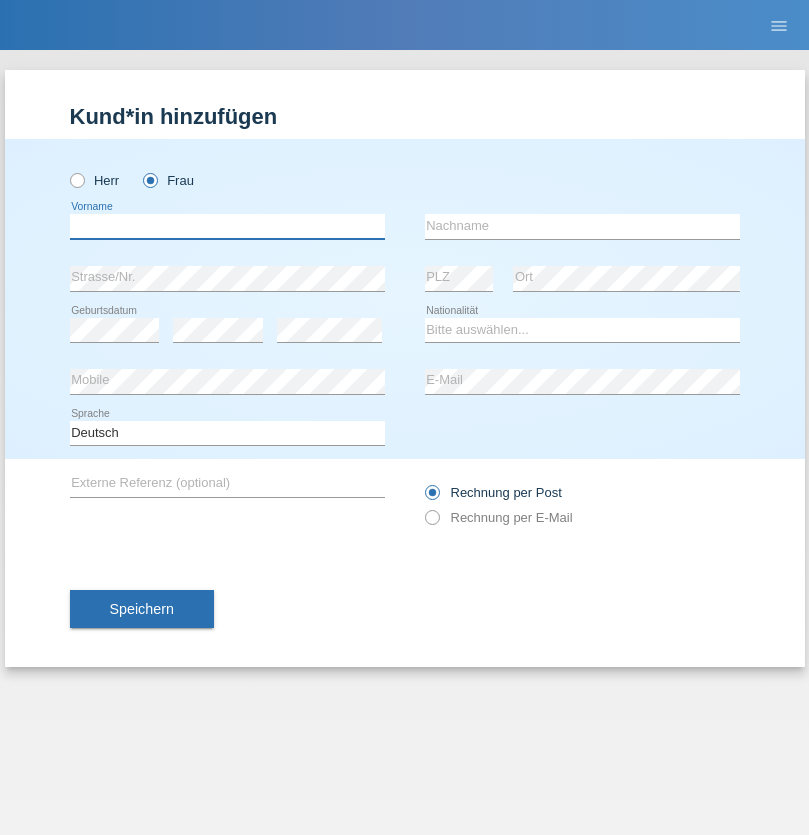 click at bounding box center [227, 226] 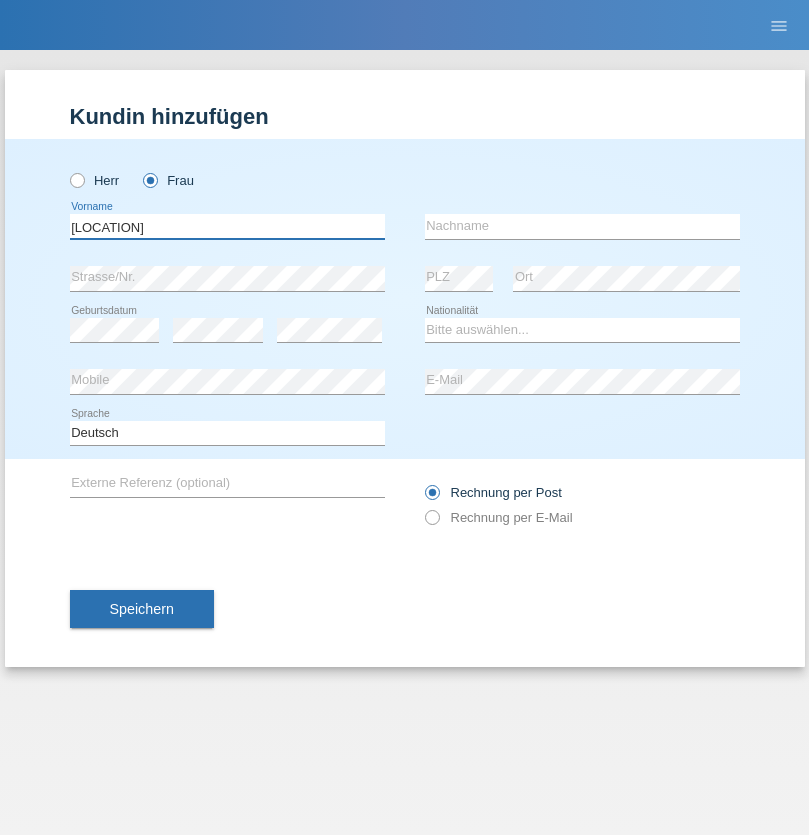 type on "Uskalo" 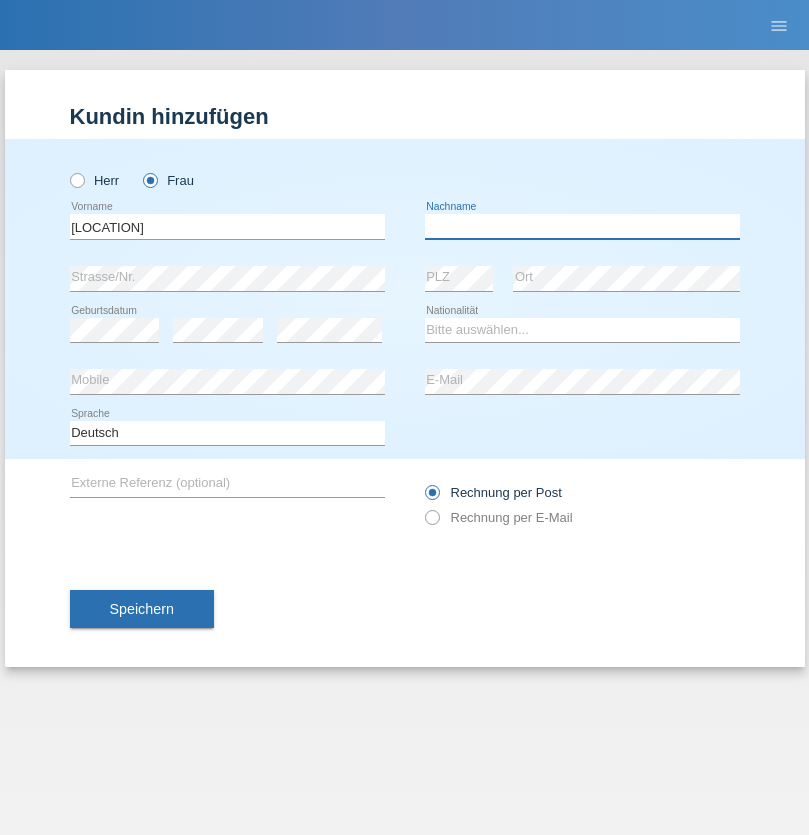 click at bounding box center (582, 226) 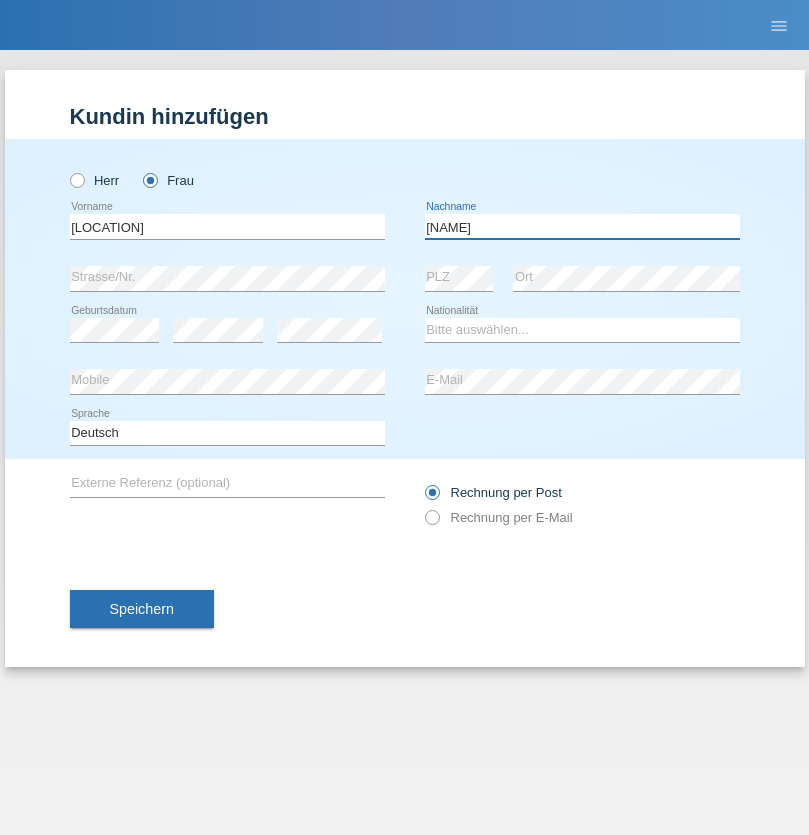 type on "Makele" 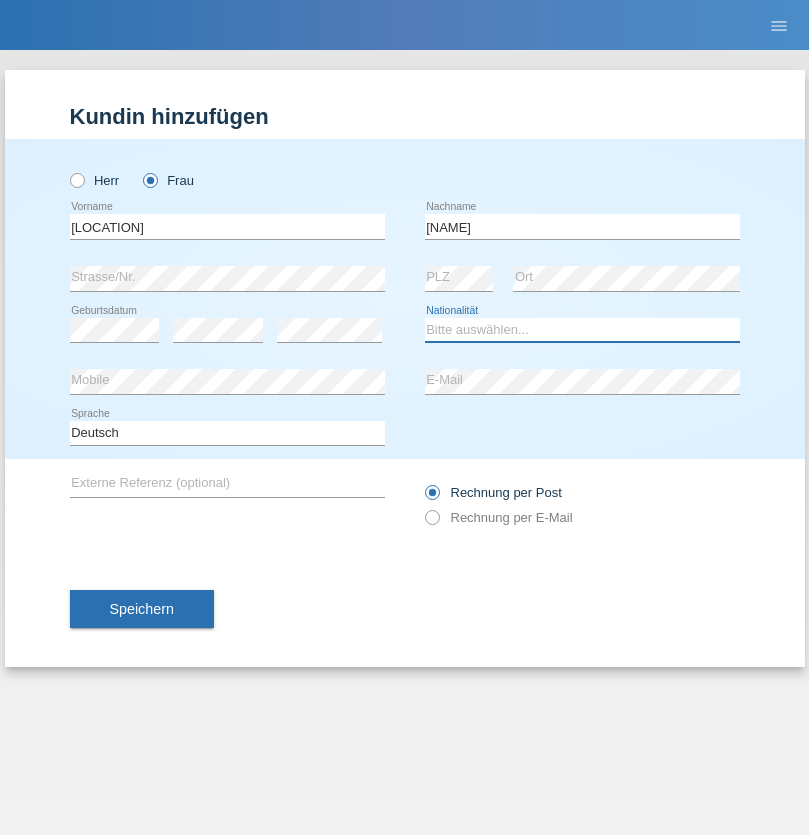 select on "ER" 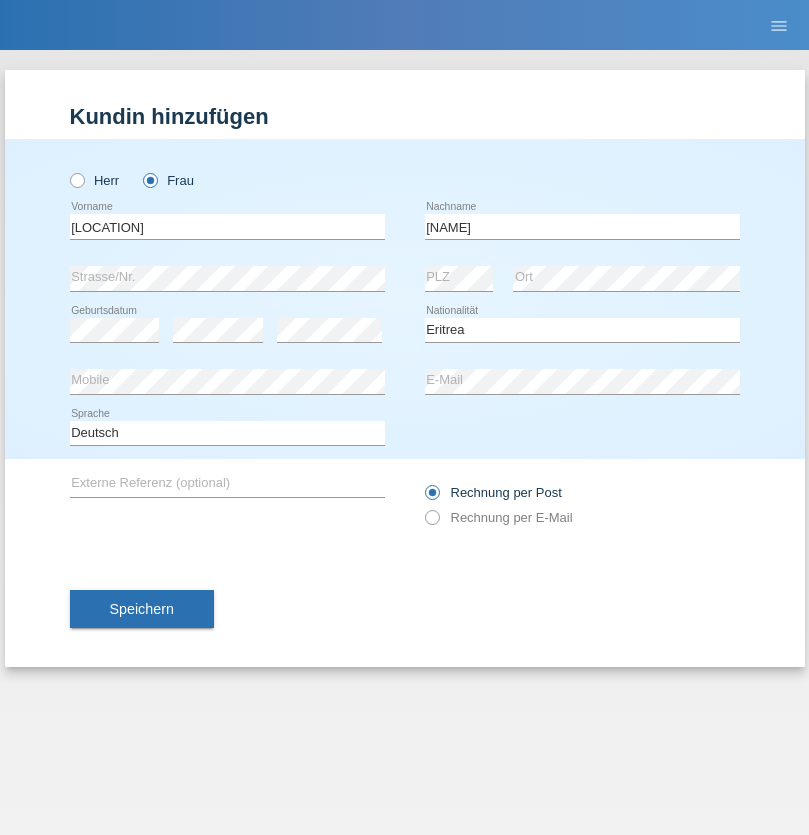 select on "C" 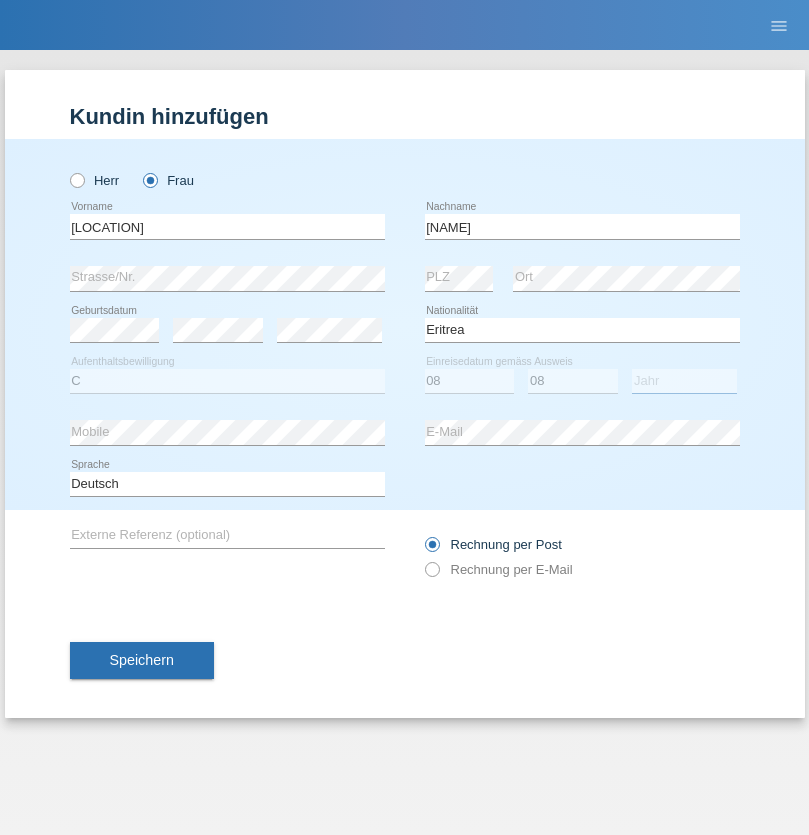select on "2008" 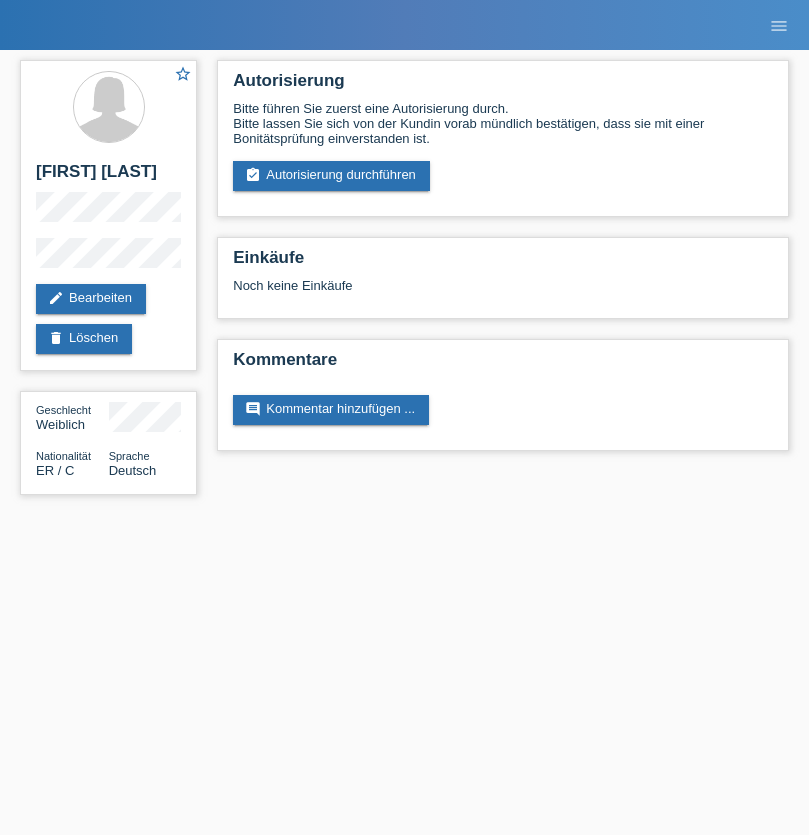 scroll, scrollTop: 0, scrollLeft: 0, axis: both 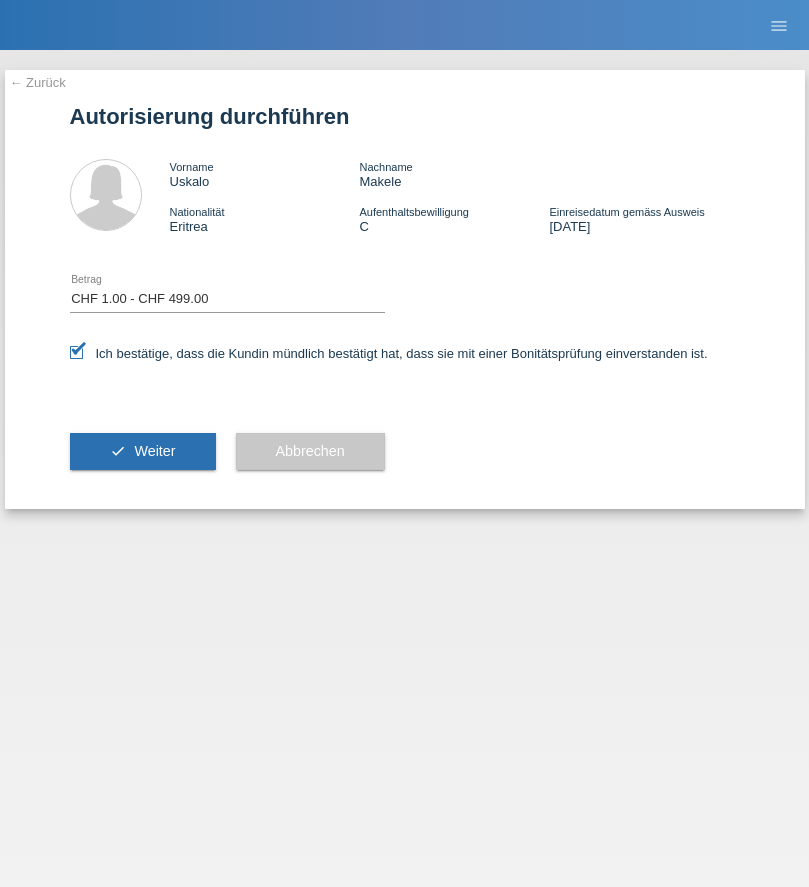 select on "1" 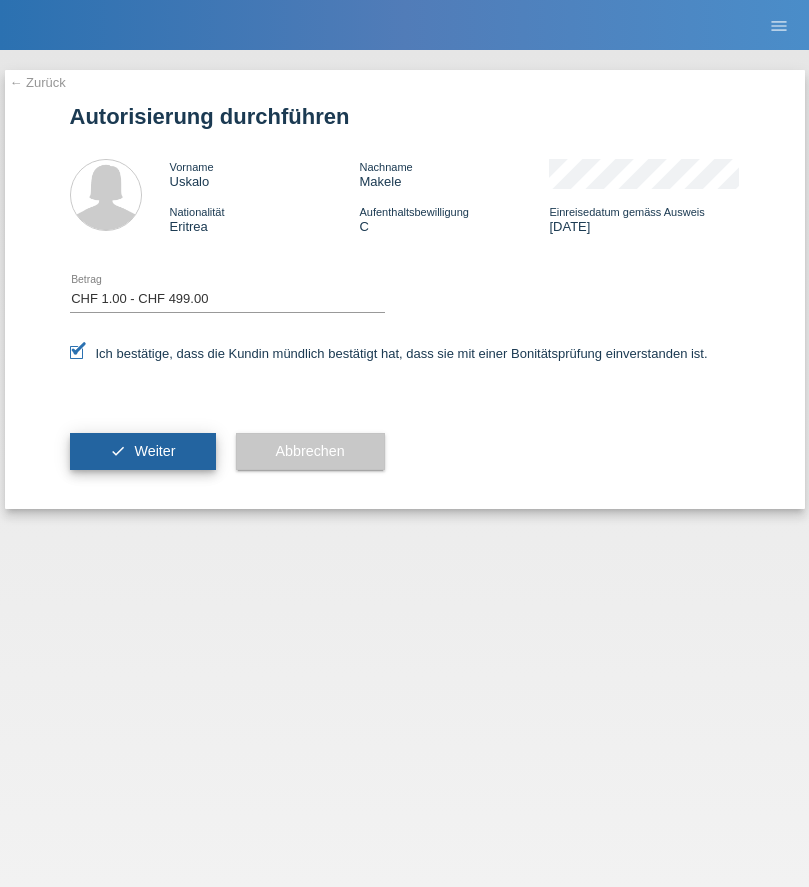 click on "Weiter" at bounding box center (154, 451) 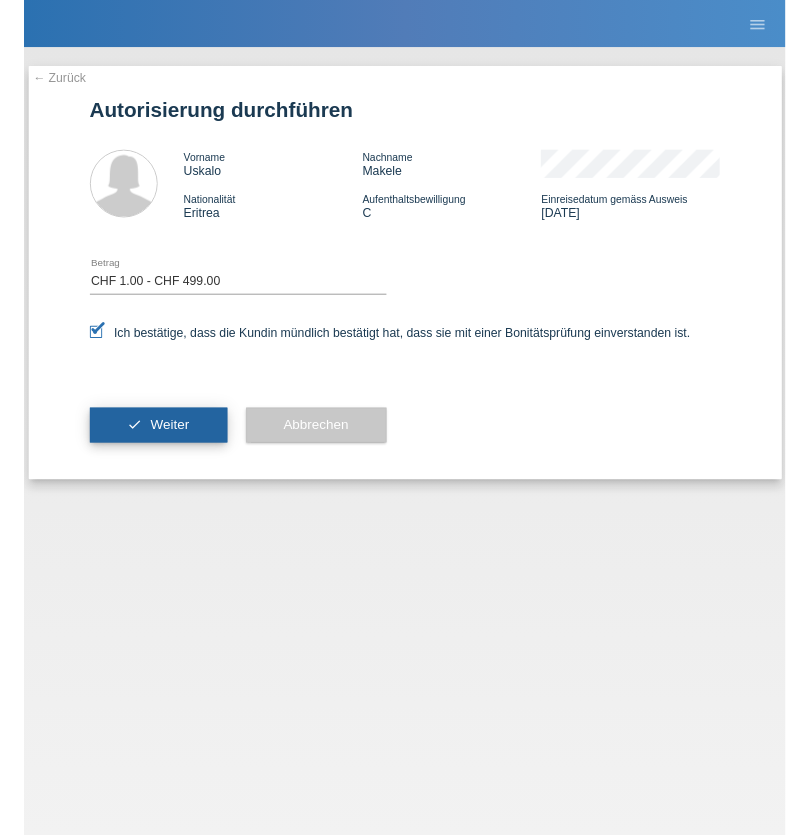 scroll, scrollTop: 0, scrollLeft: 0, axis: both 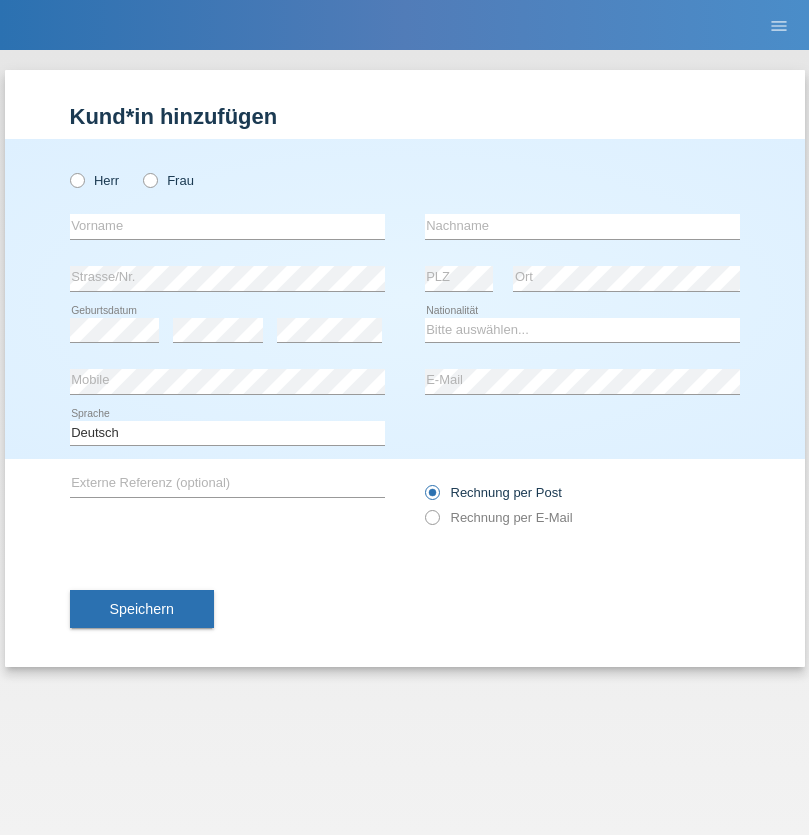 radio on "true" 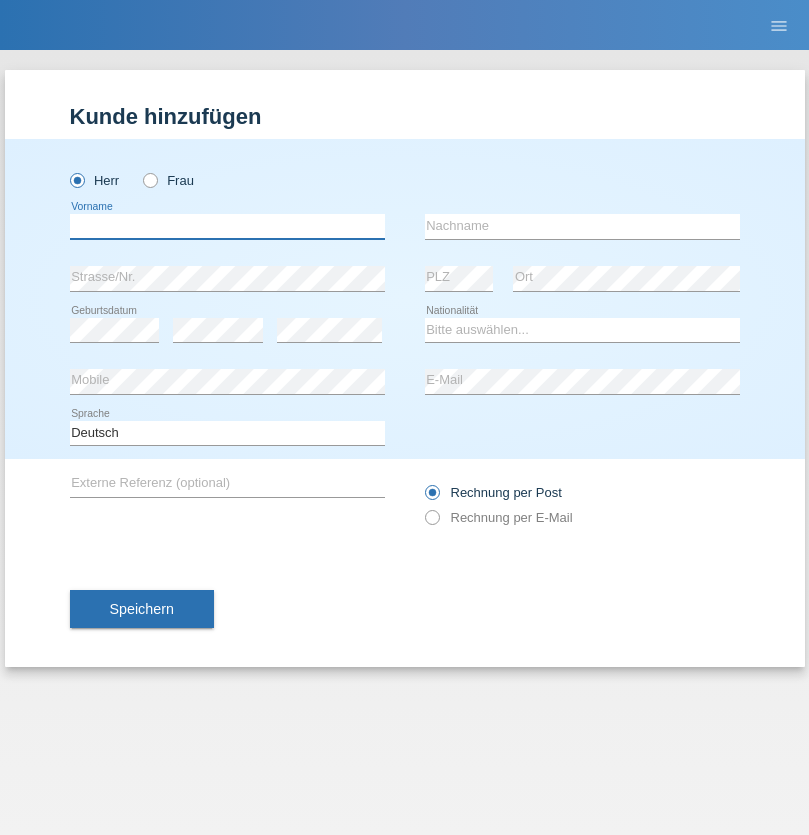 click at bounding box center [227, 226] 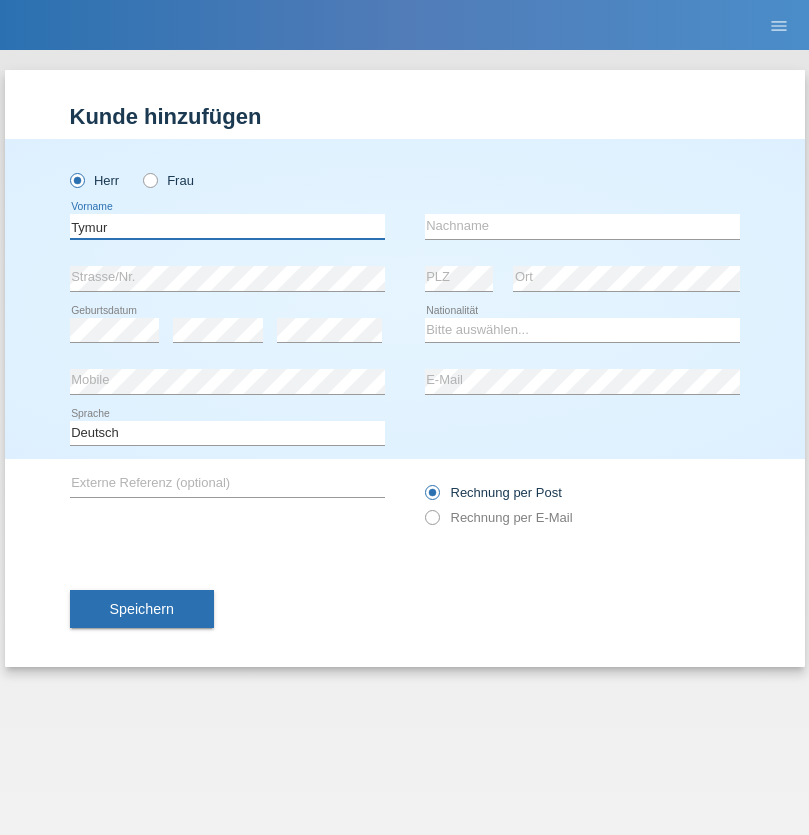 type on "Tymur" 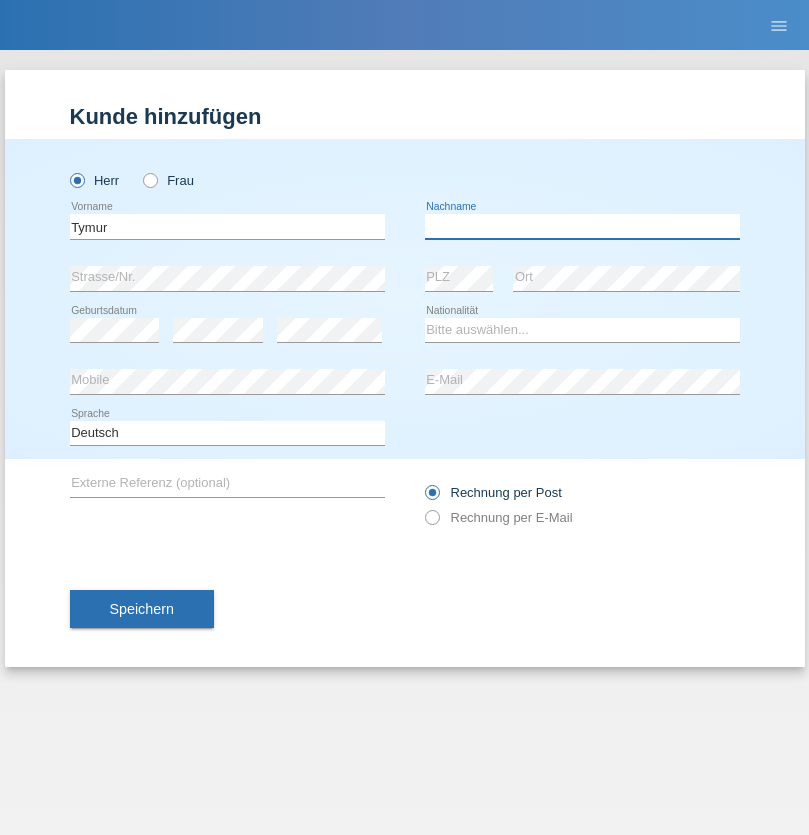 click at bounding box center (582, 226) 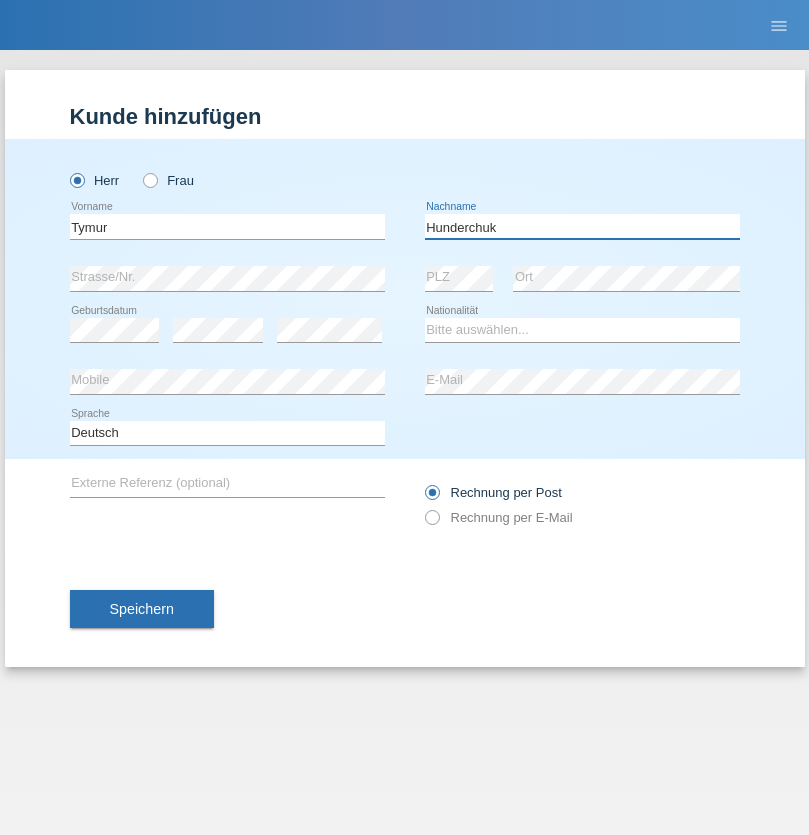 type on "Hunderchuk" 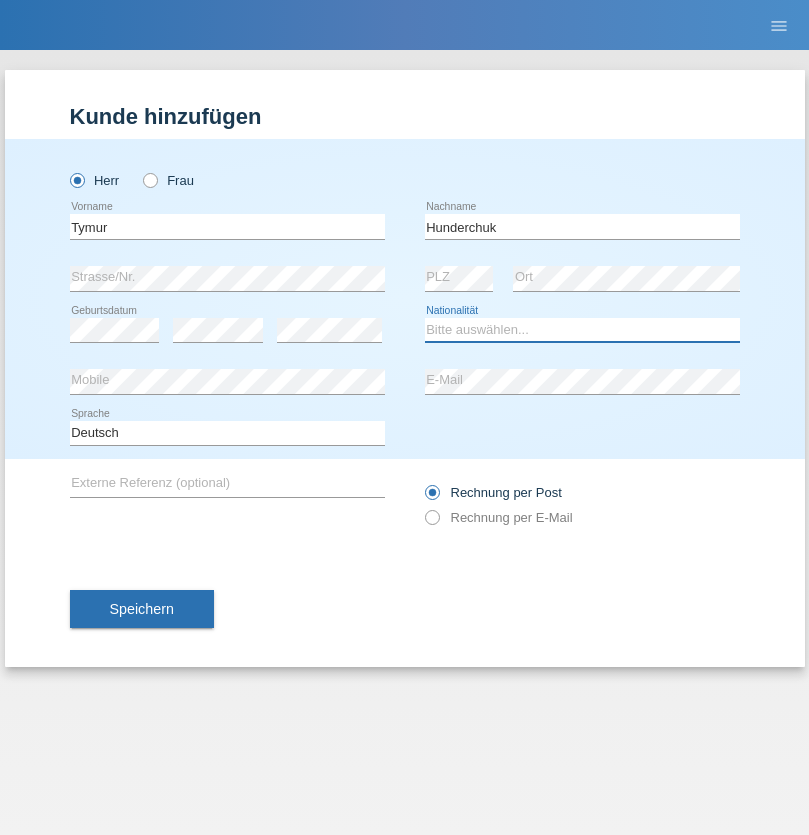 select on "UA" 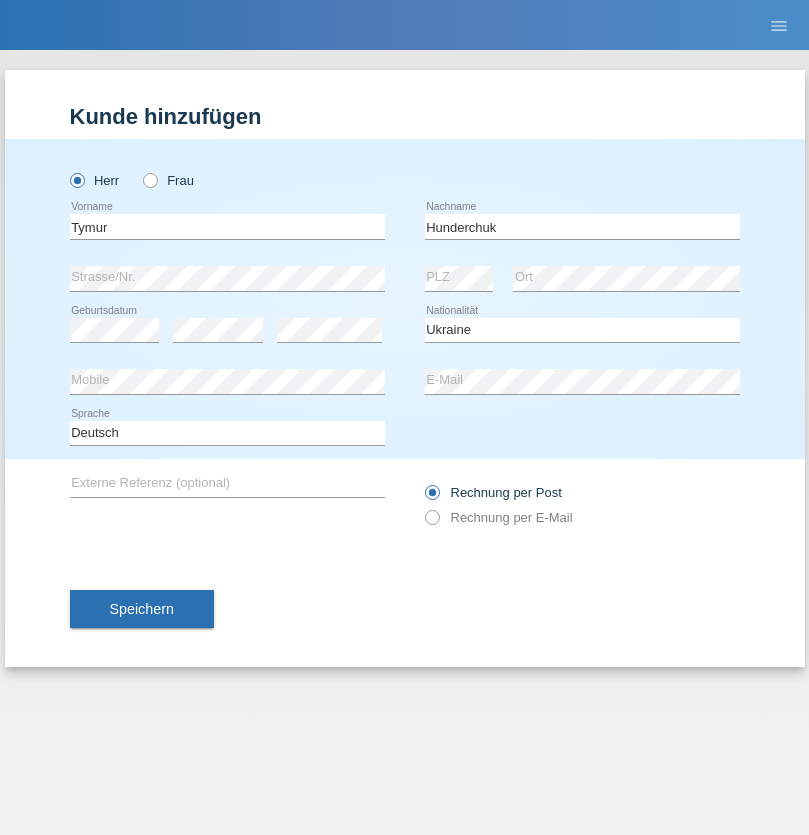 select on "C" 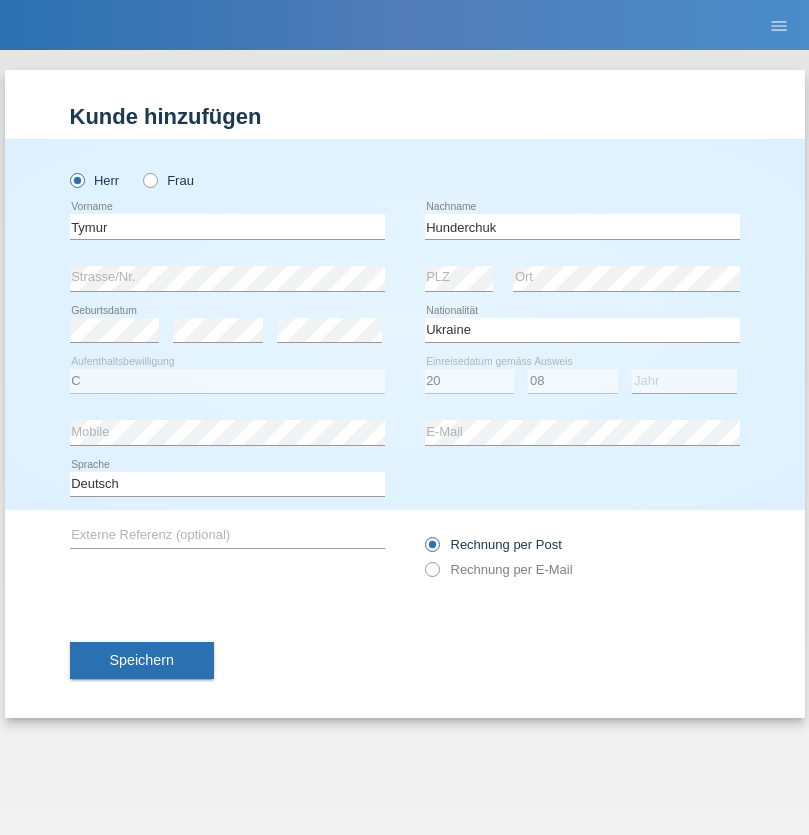 select on "2021" 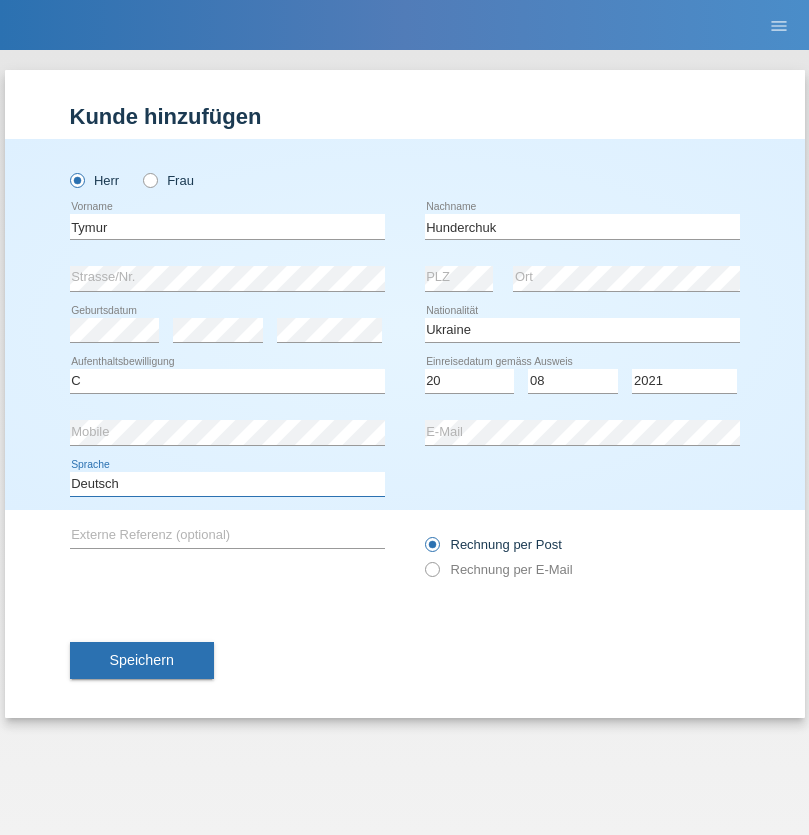 select on "en" 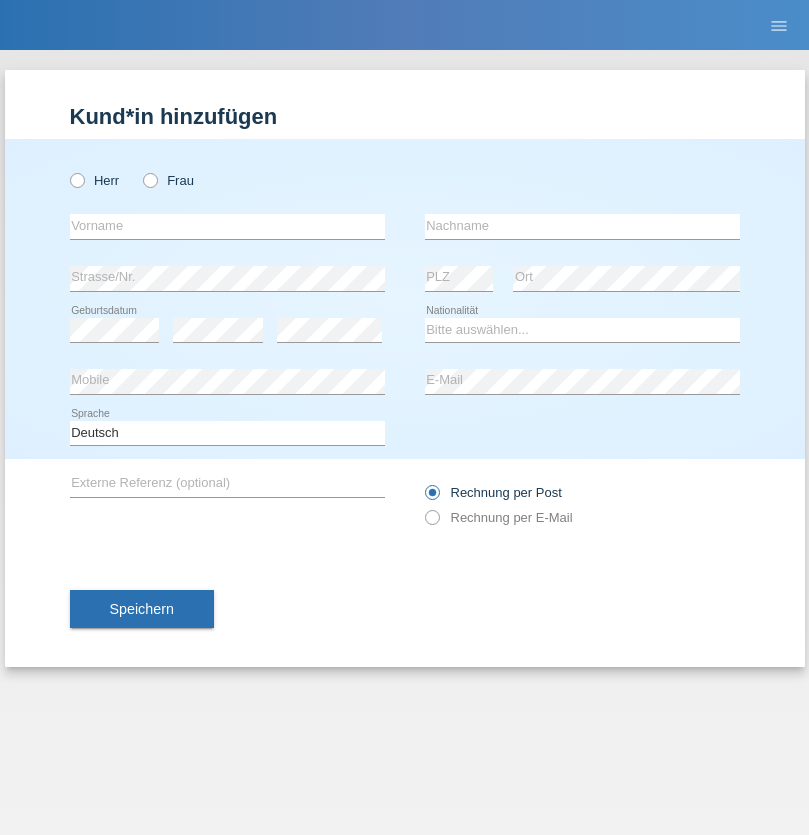 scroll, scrollTop: 0, scrollLeft: 0, axis: both 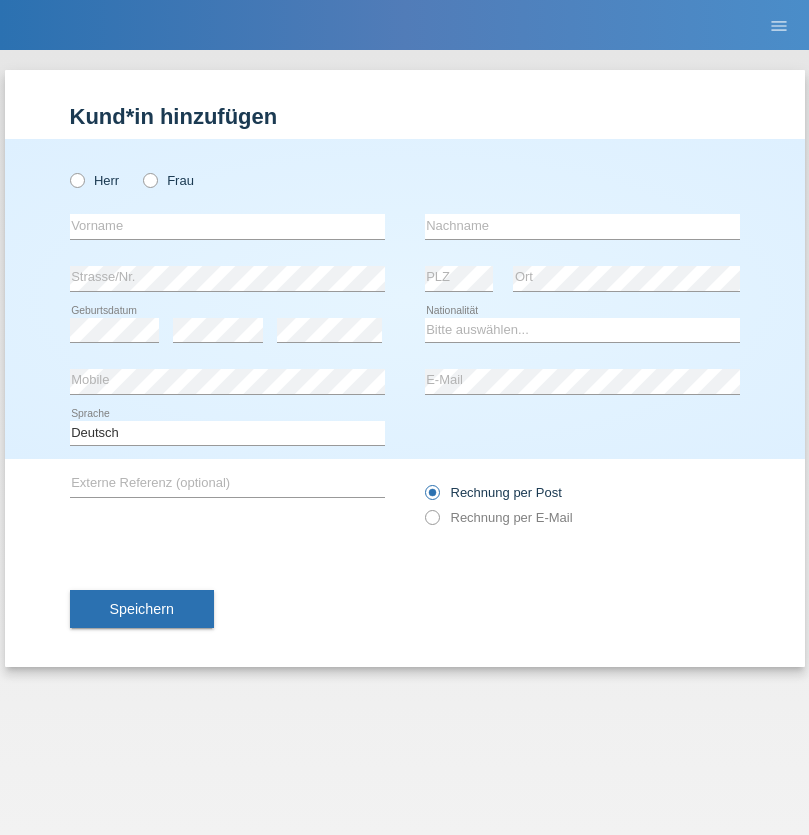 radio on "true" 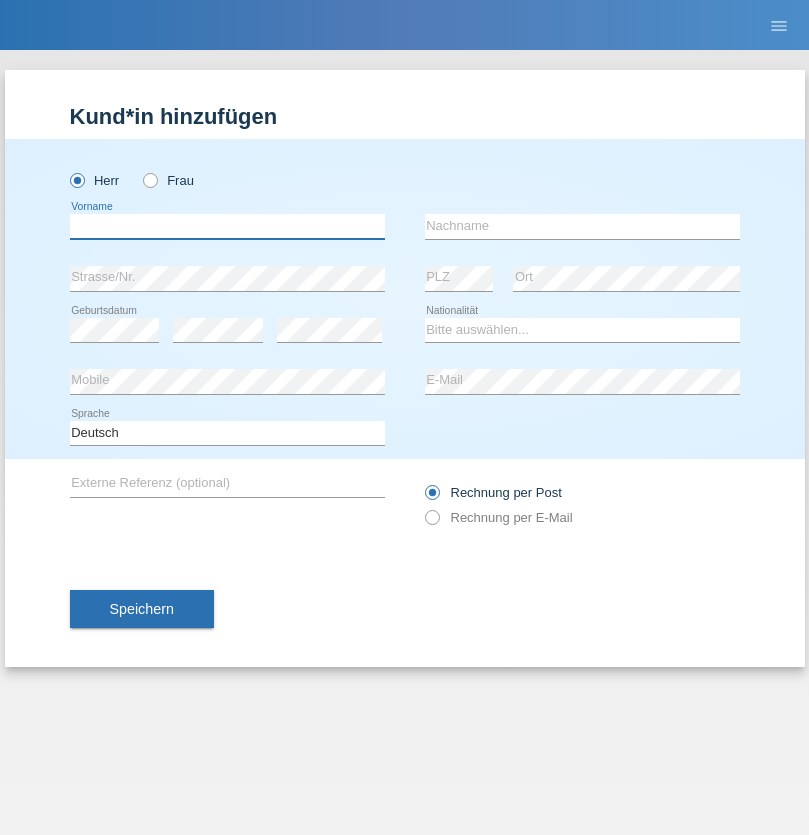 click at bounding box center [227, 226] 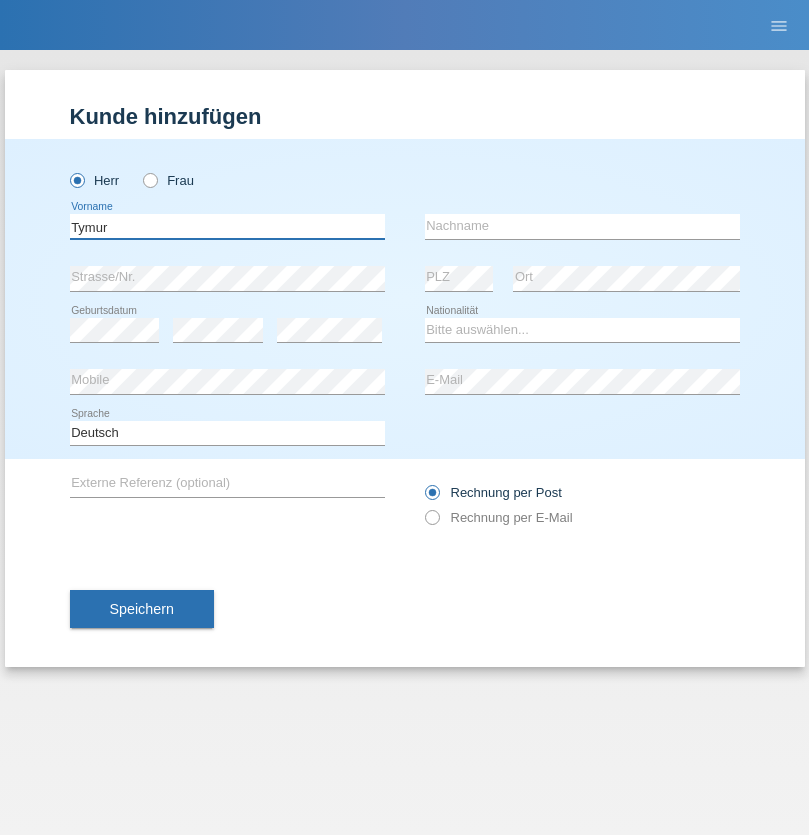 type on "Tymur" 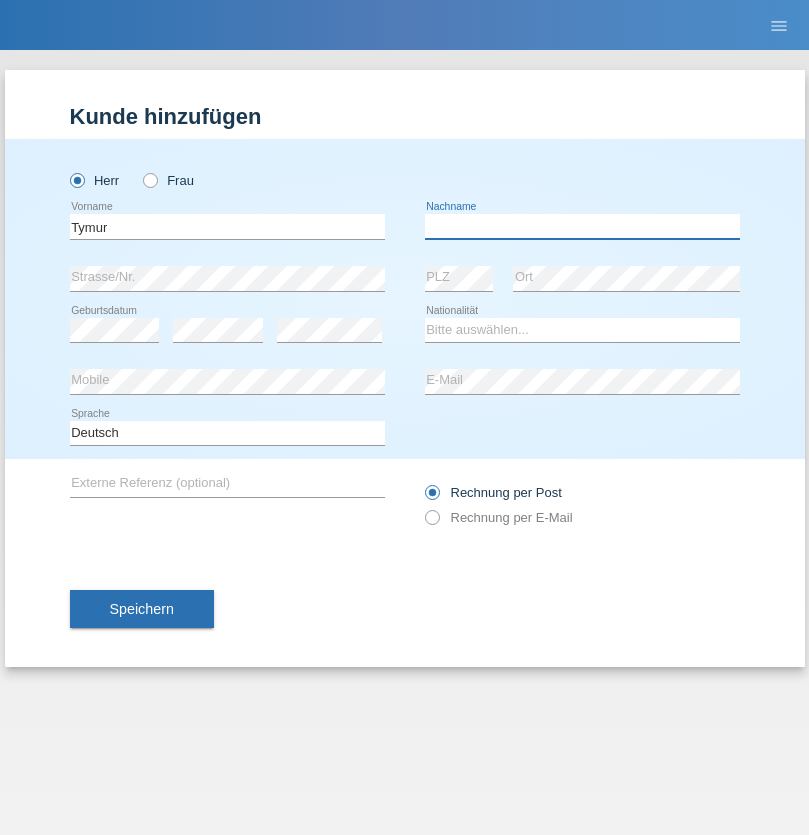 click at bounding box center (582, 226) 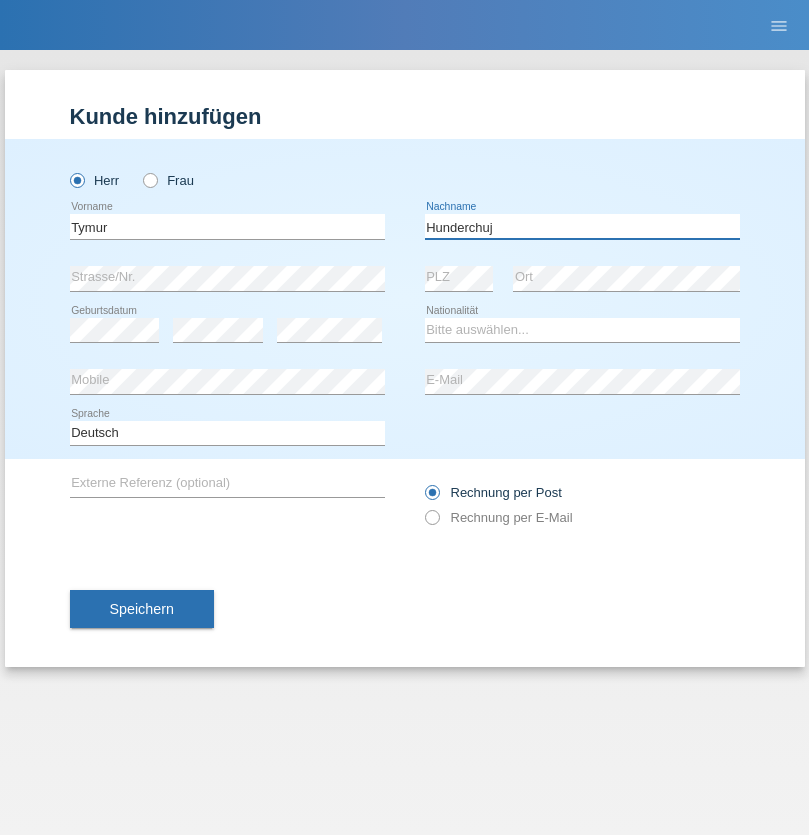 type on "Hunderchuj" 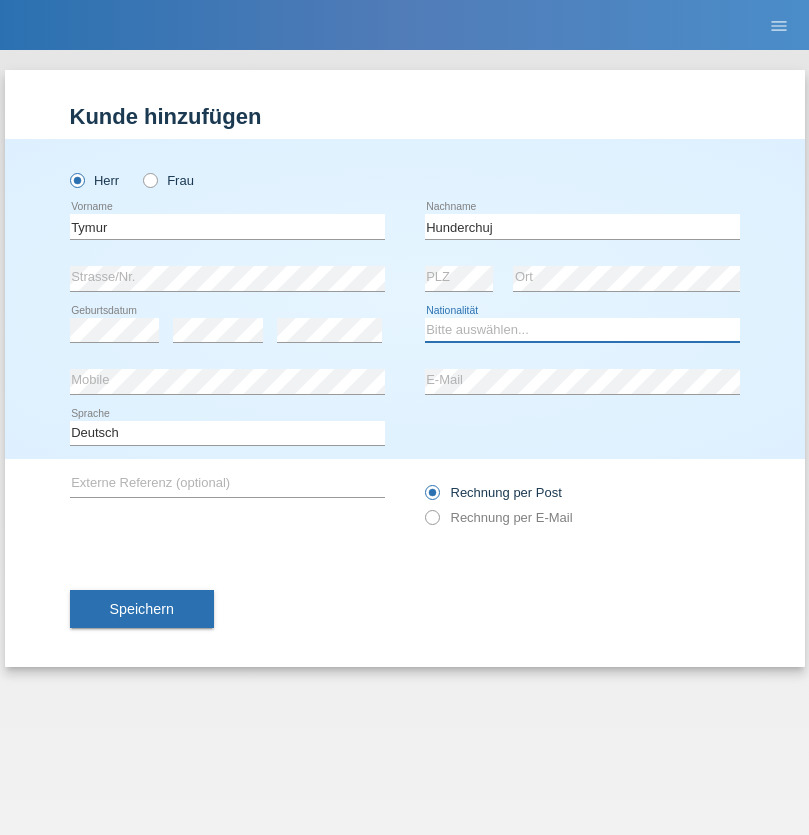 select on "UA" 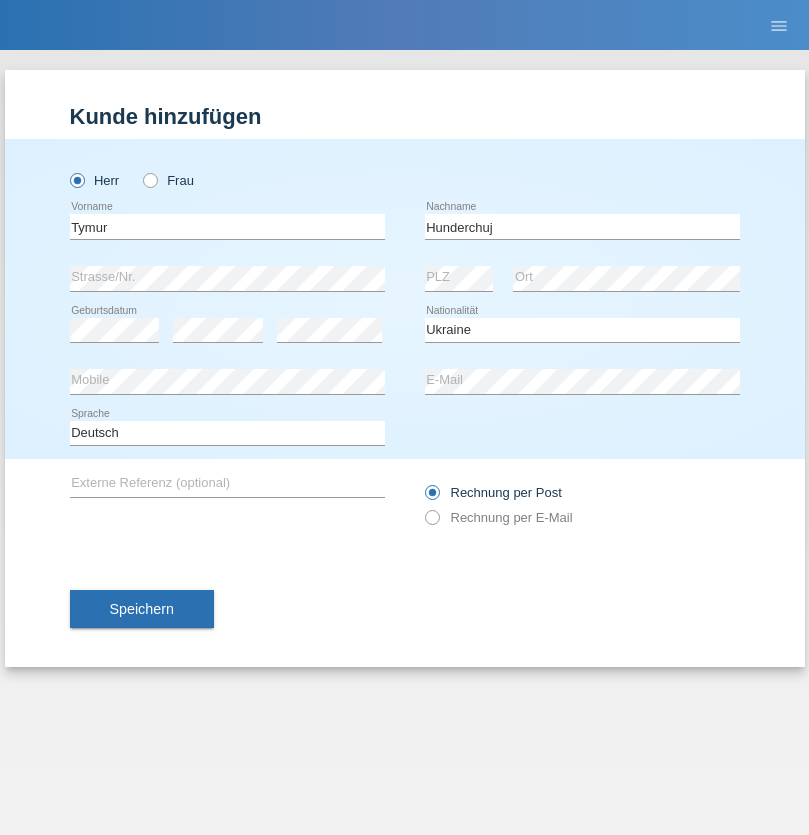 select on "C" 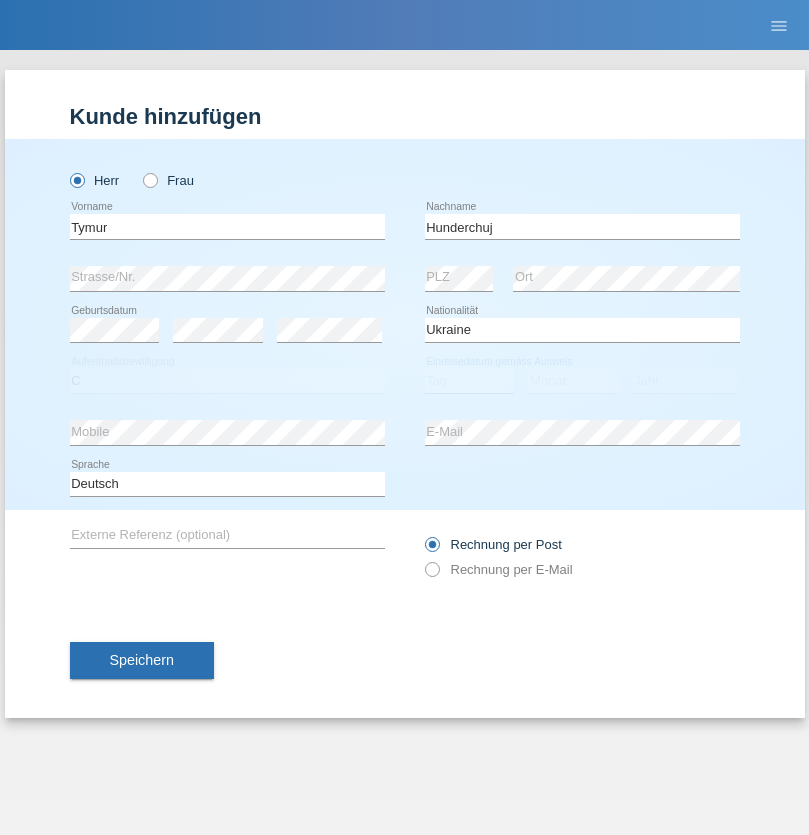 select on "20" 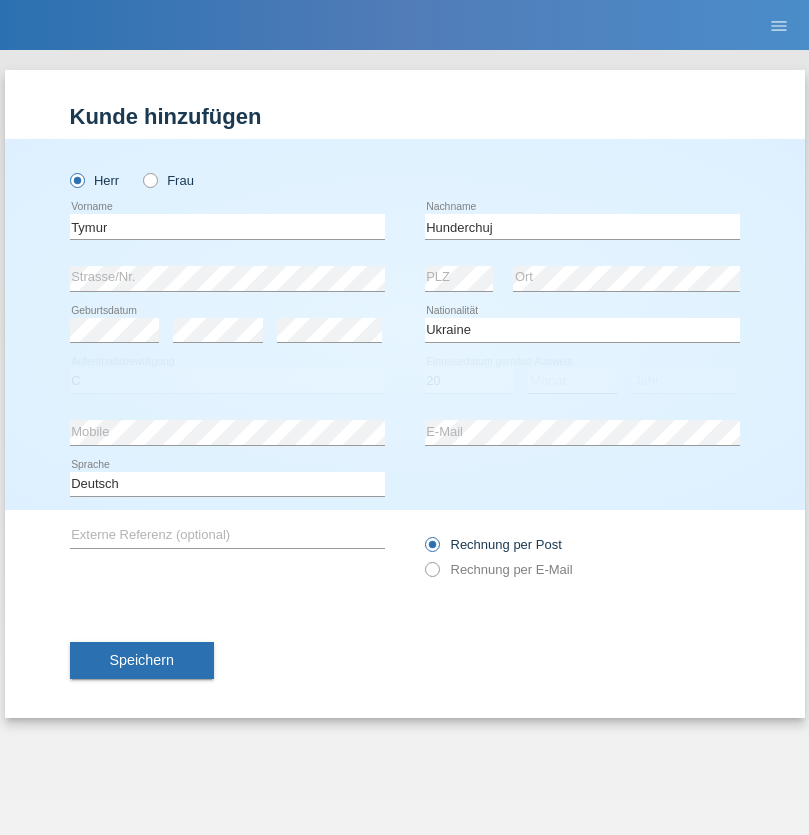 select on "08" 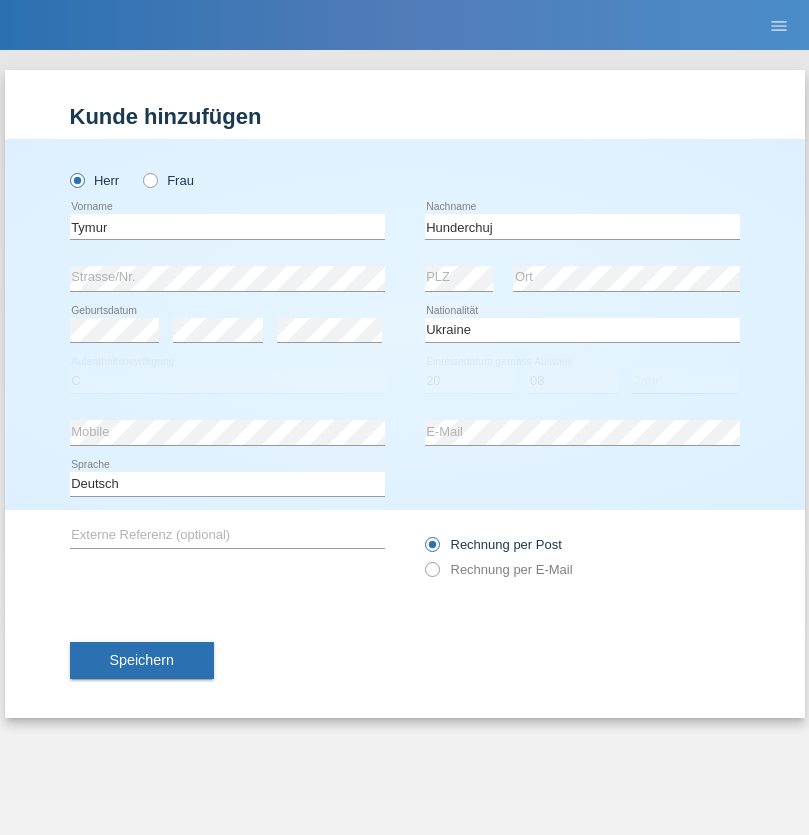 select on "2021" 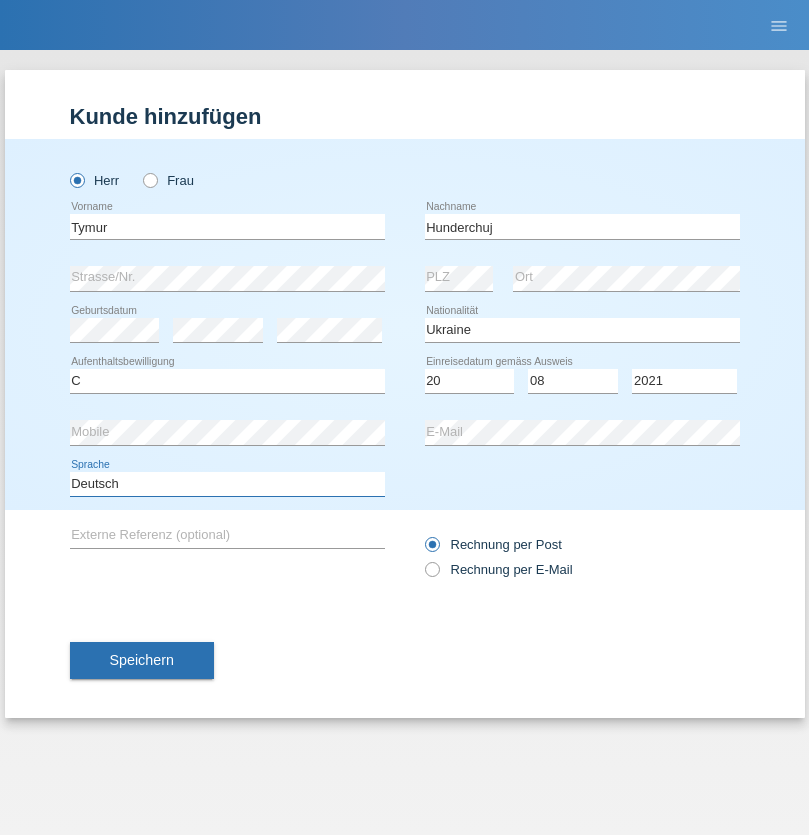 select on "en" 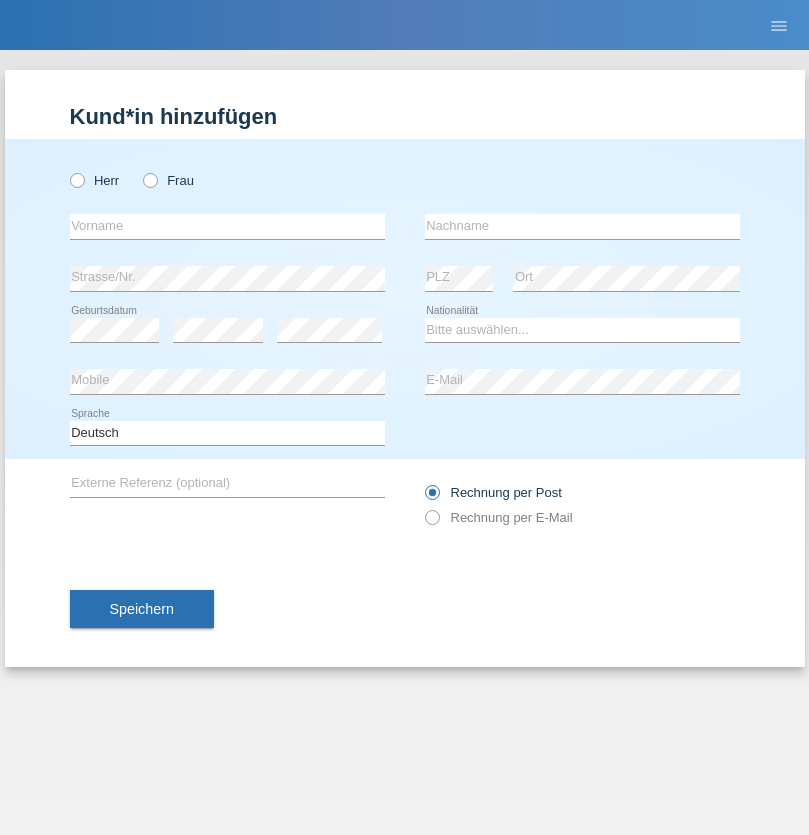 scroll, scrollTop: 0, scrollLeft: 0, axis: both 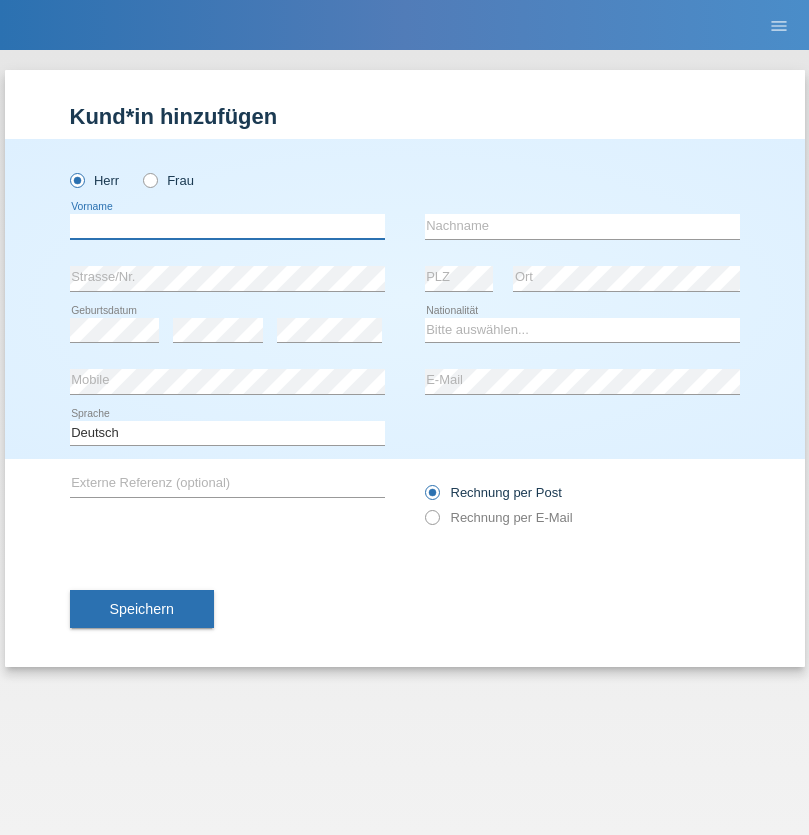click at bounding box center [227, 226] 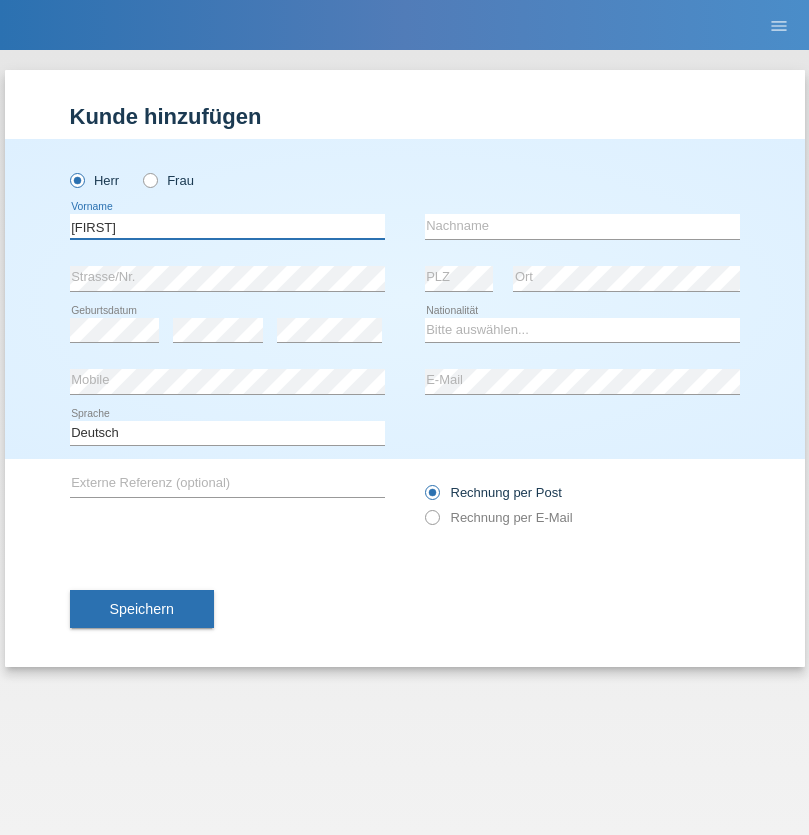 type on "[FIRST]" 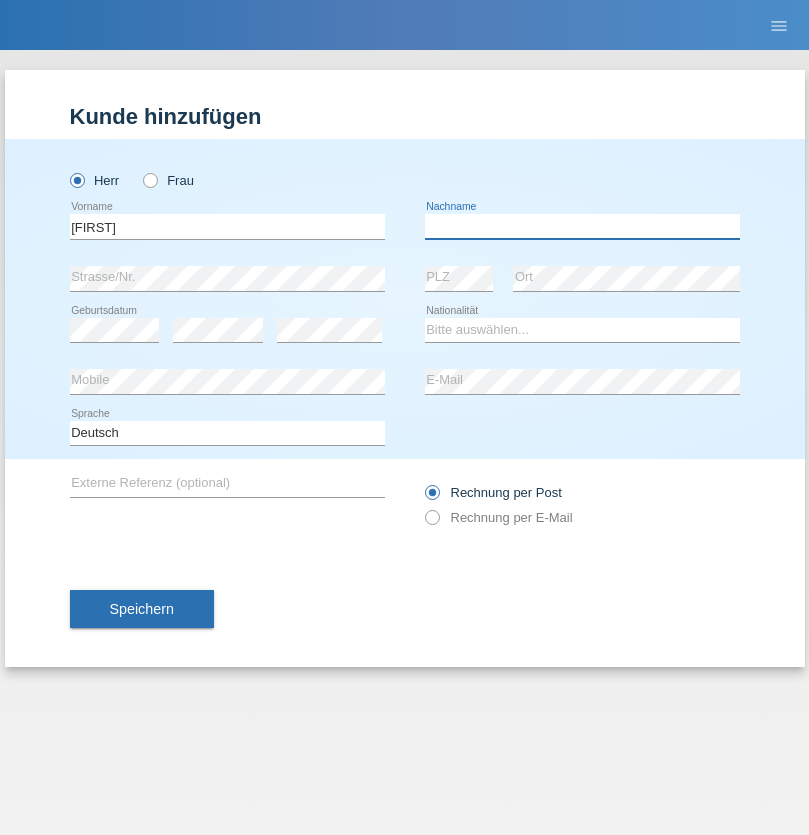 click at bounding box center (582, 226) 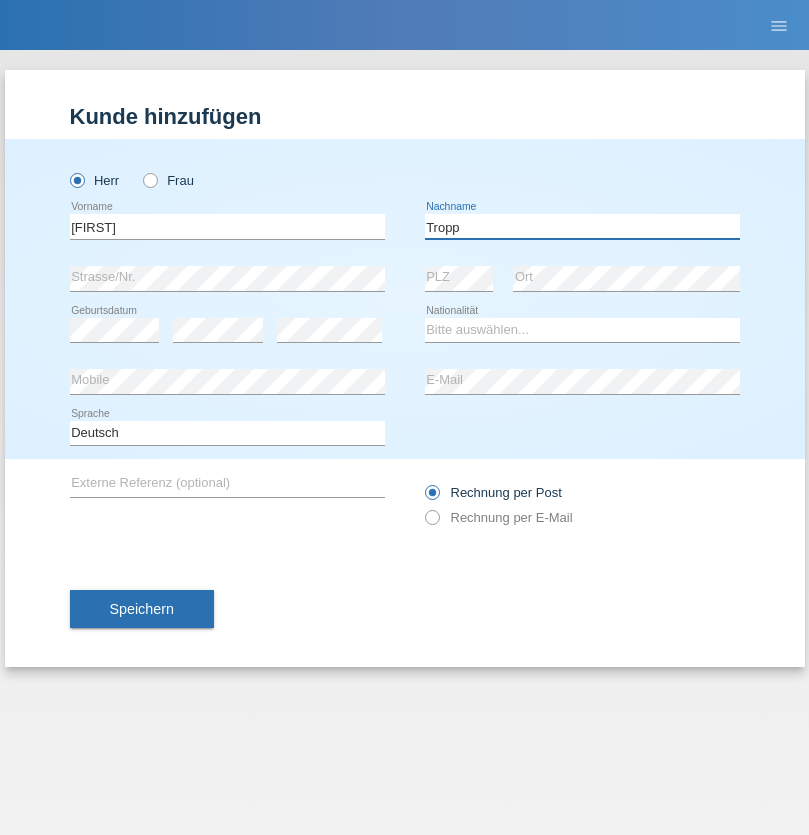type on "Tropp" 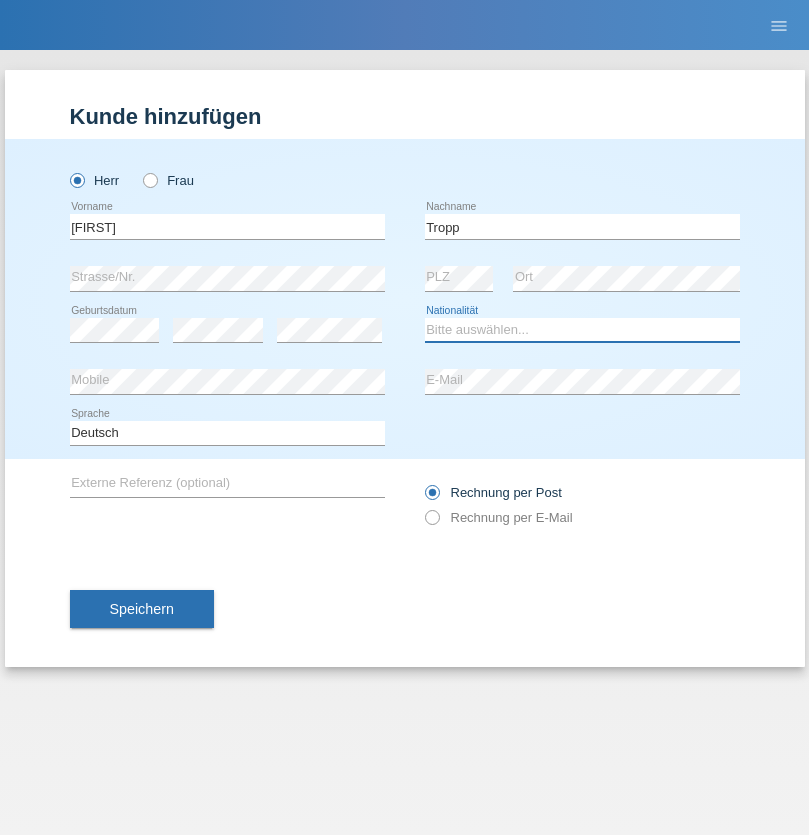 select on "SK" 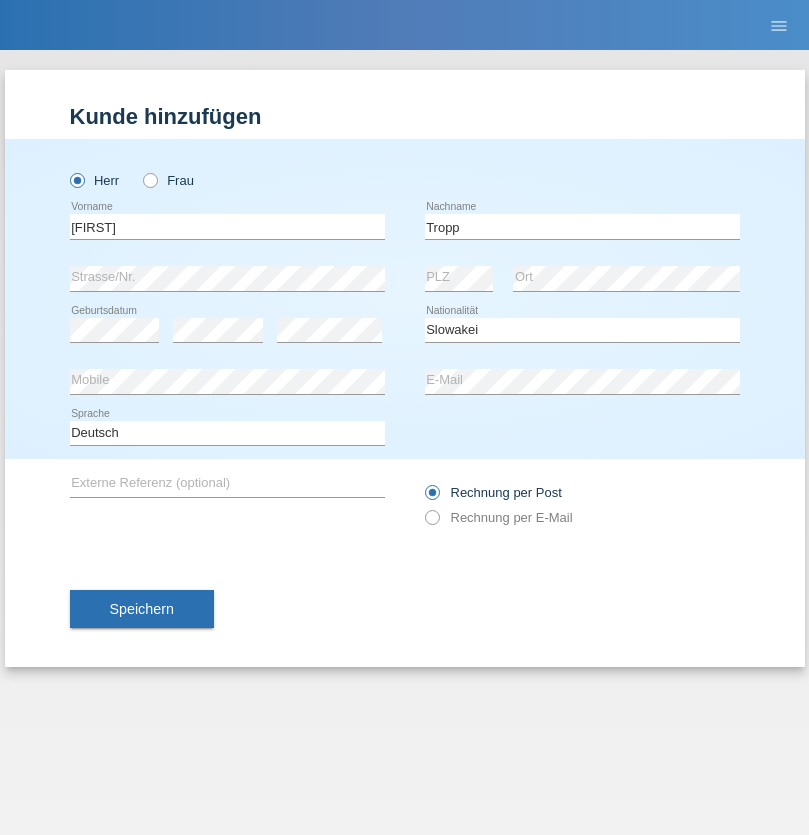 select on "C" 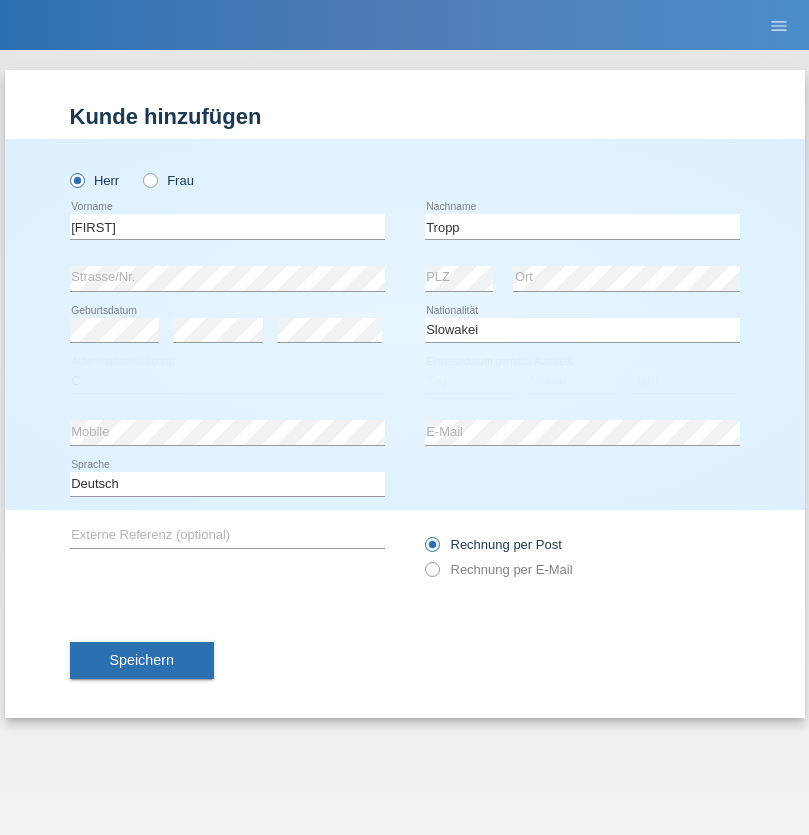 select on "07" 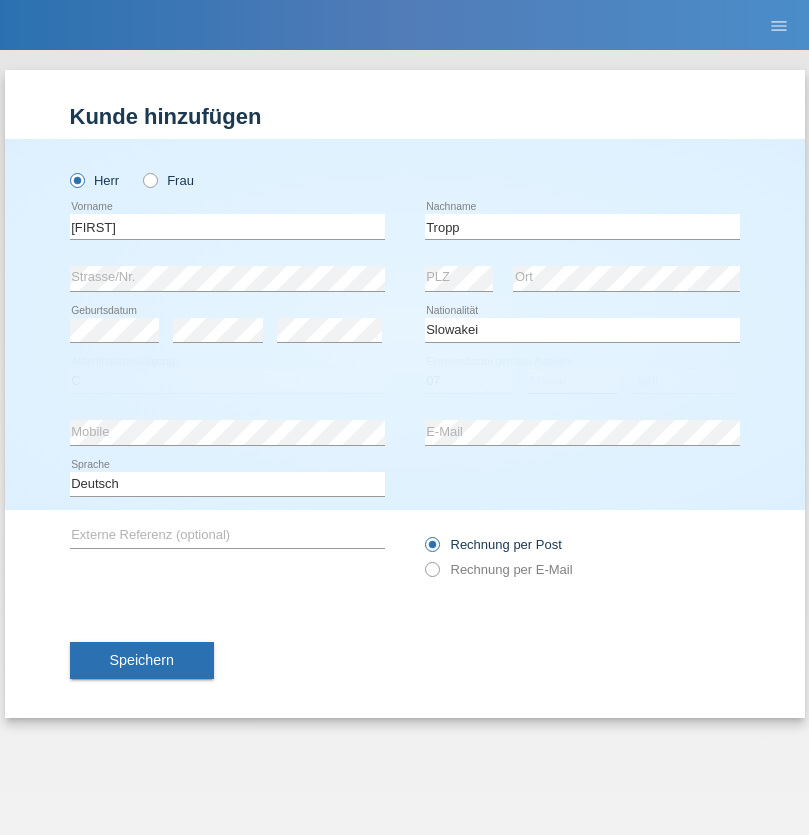 select on "08" 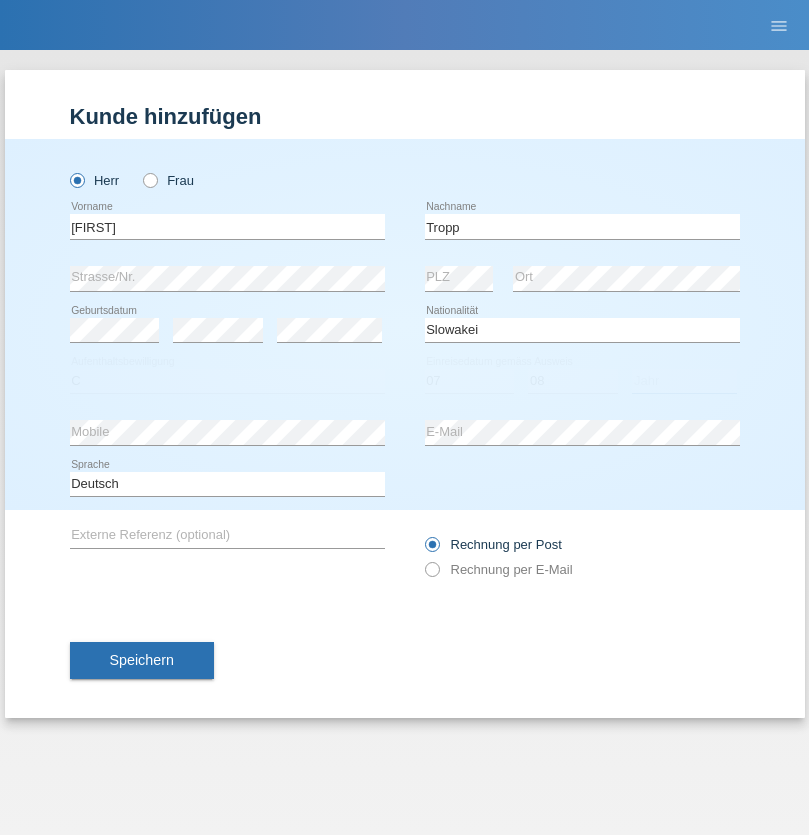 select on "2021" 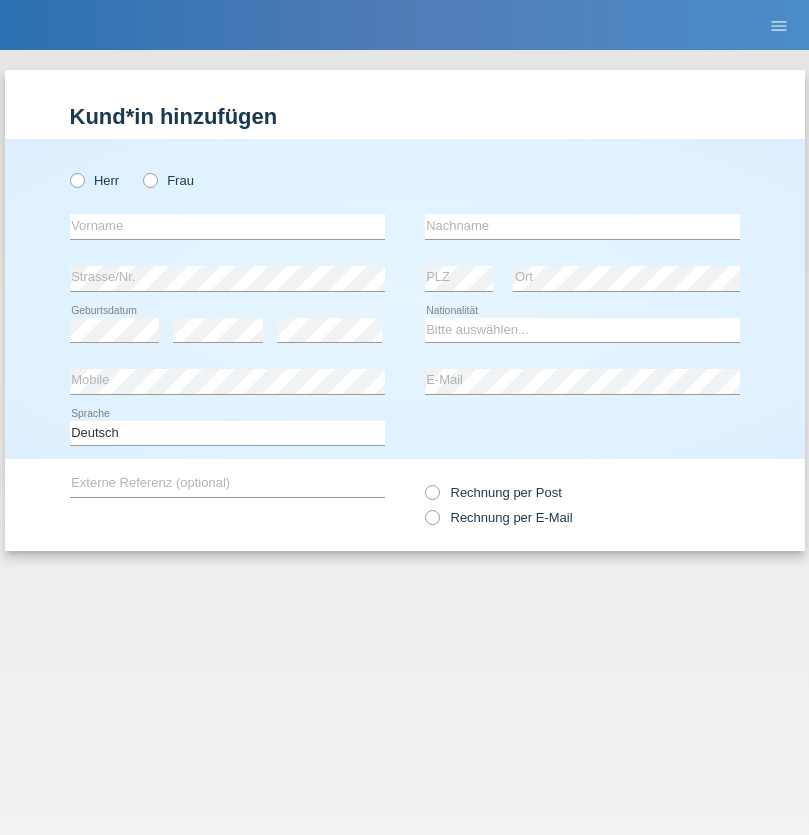 radio on "true" 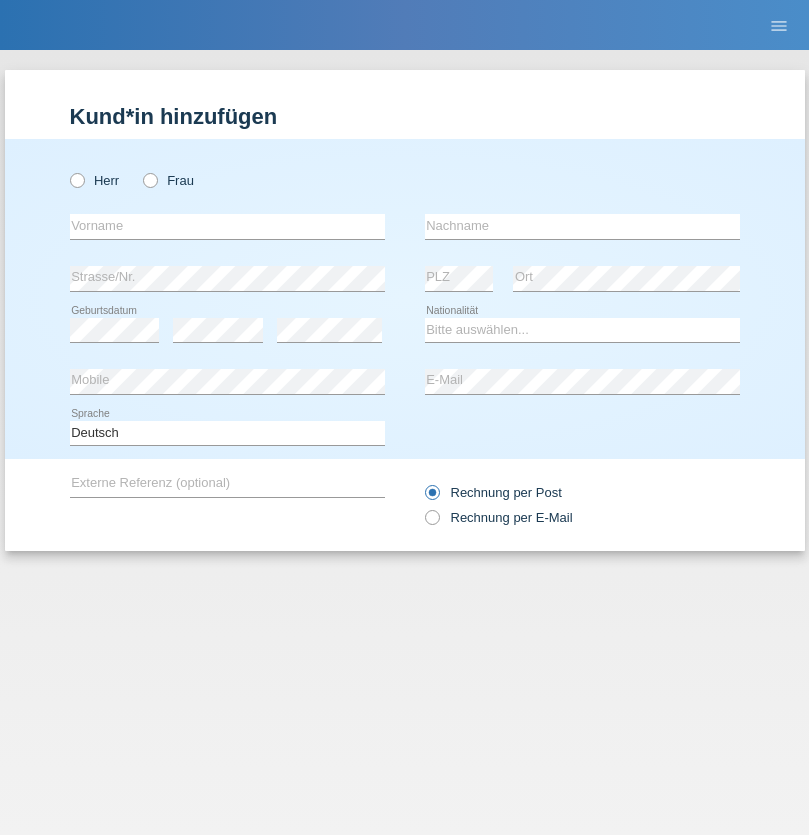 scroll, scrollTop: 0, scrollLeft: 0, axis: both 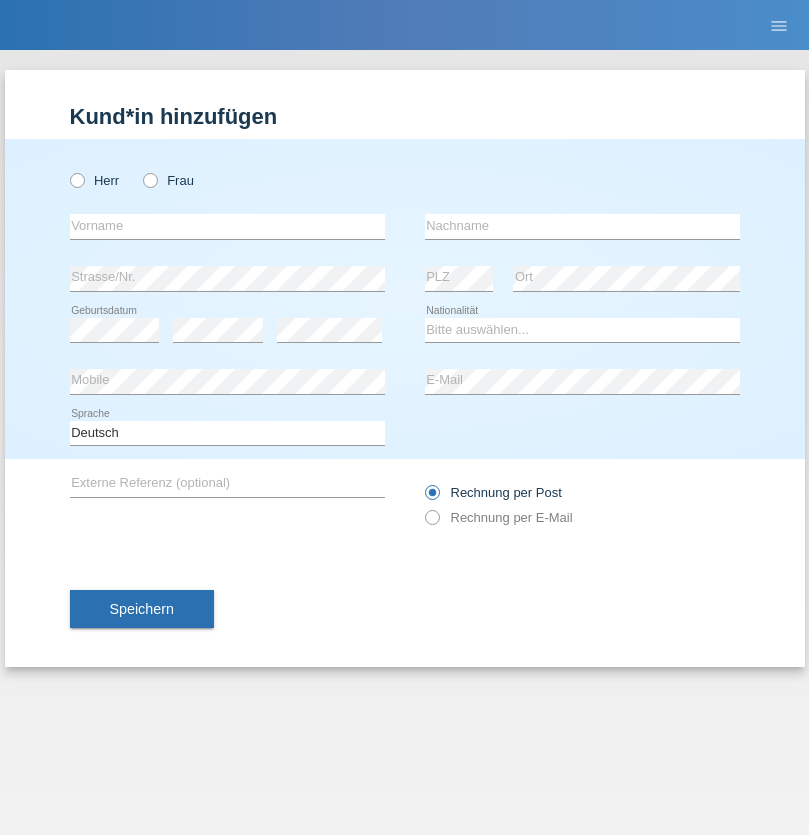 radio on "true" 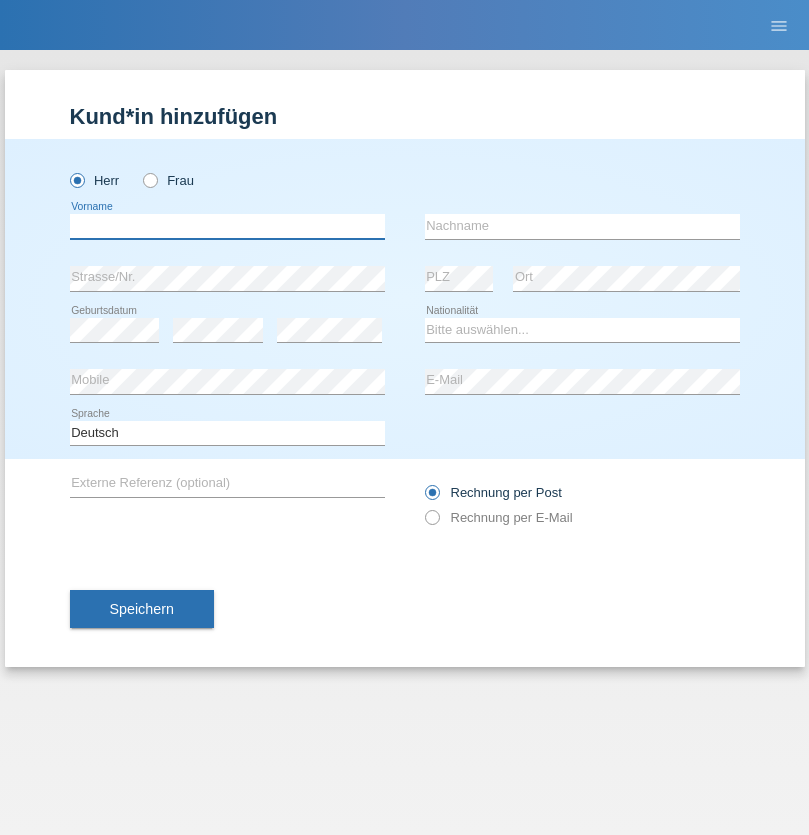 click at bounding box center [227, 226] 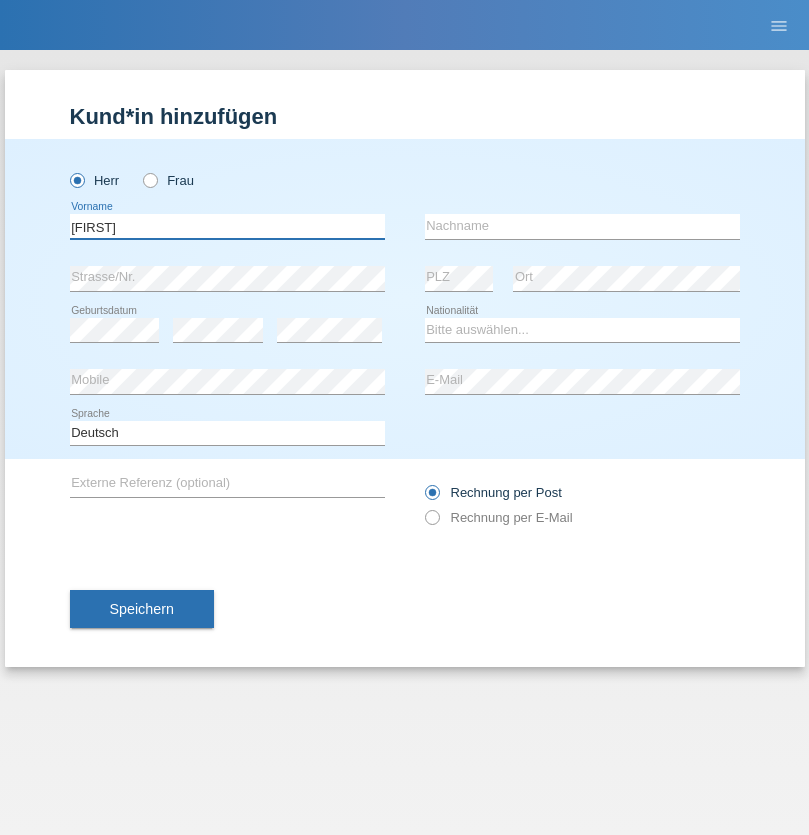 type on "Dirk" 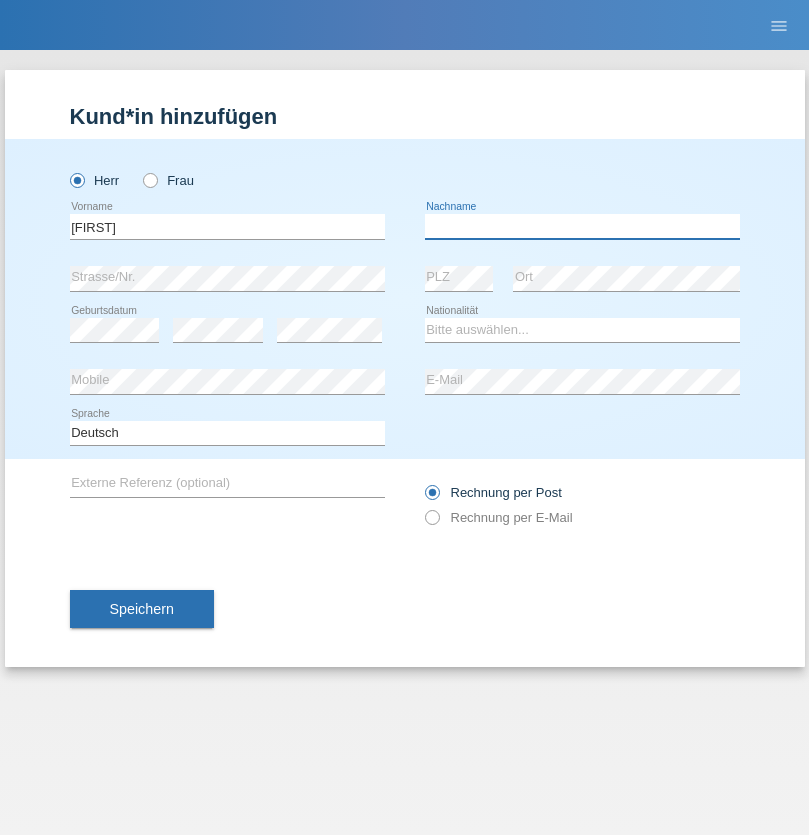click at bounding box center [582, 226] 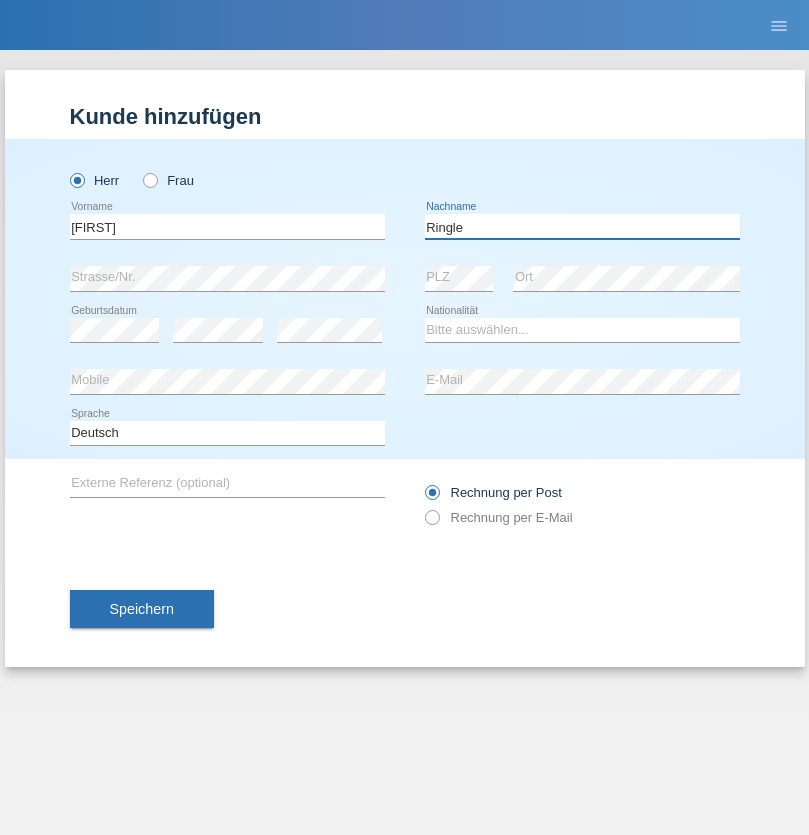 type on "Ringle" 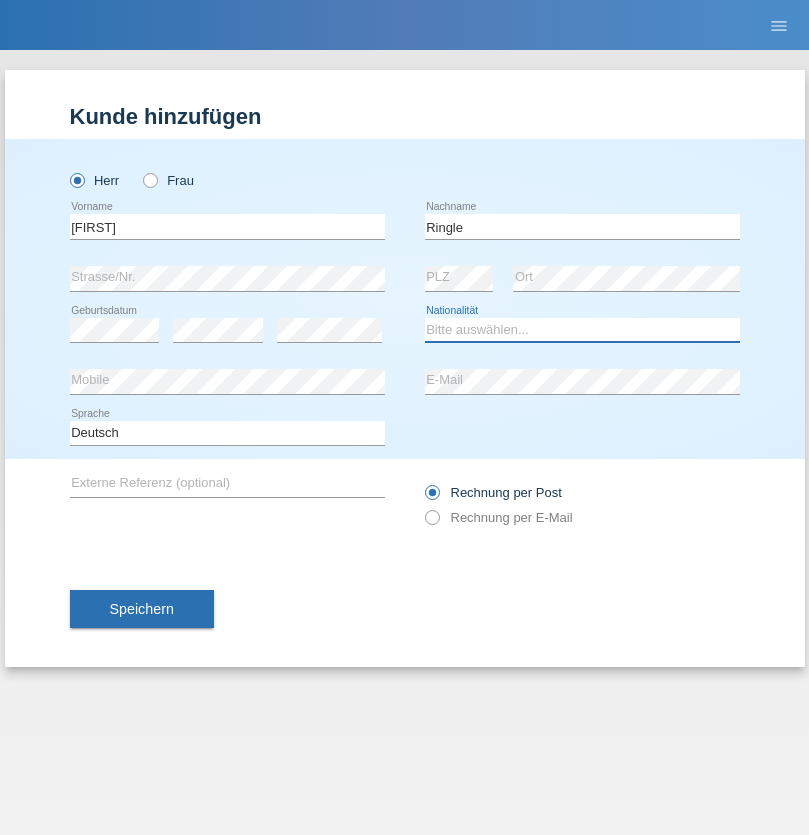 select on "DE" 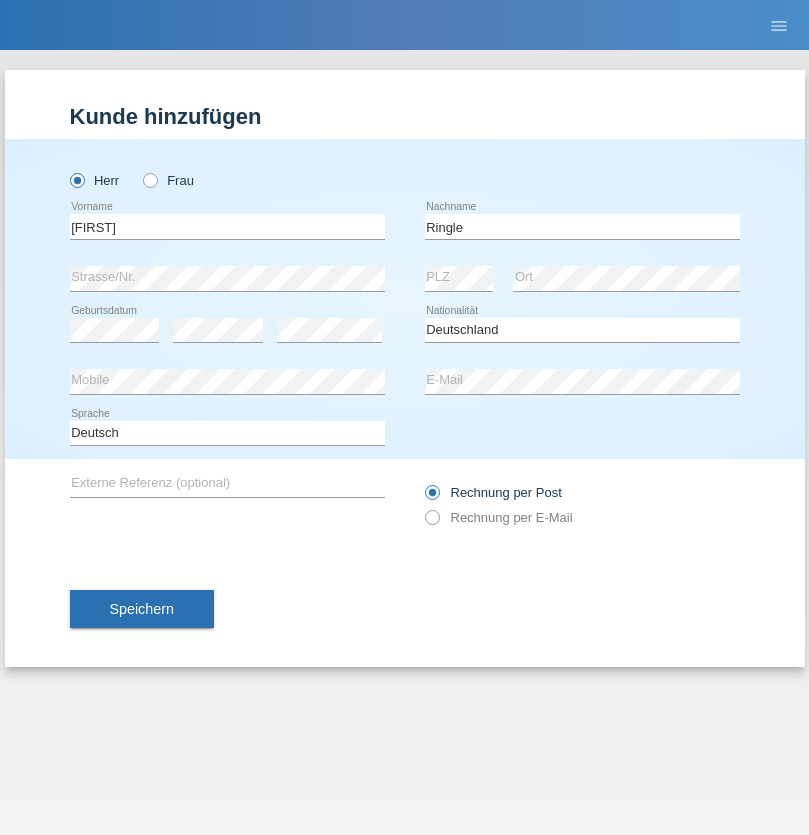 select on "C" 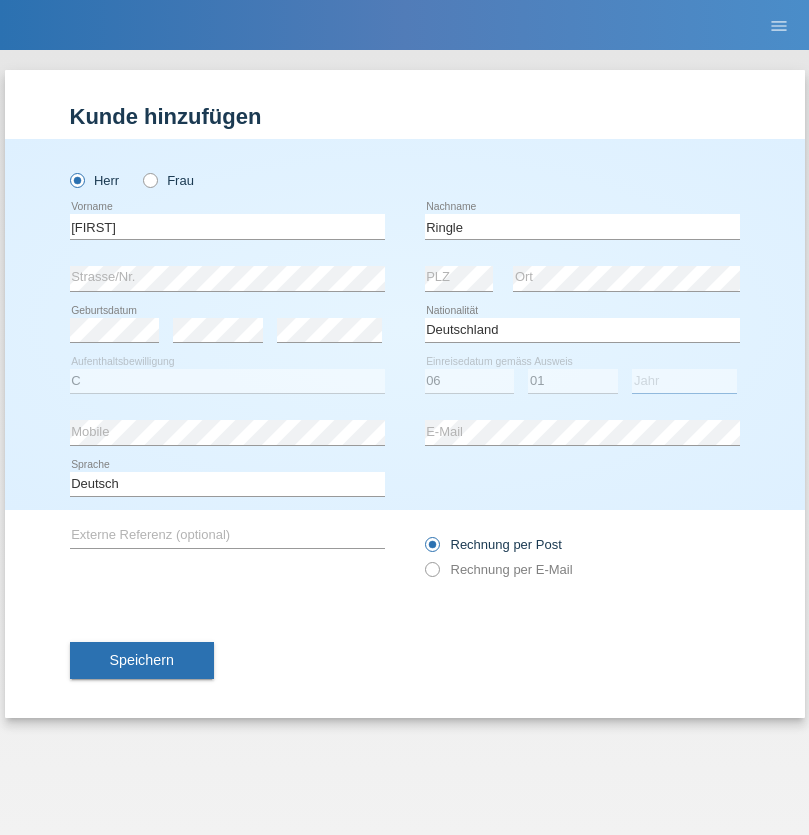 select on "2021" 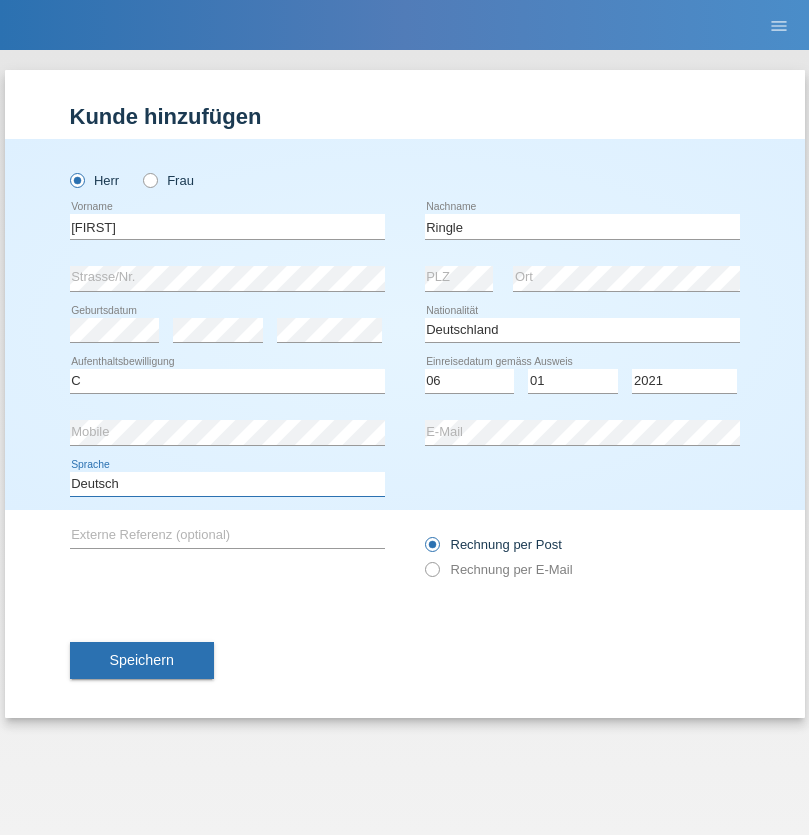 select on "en" 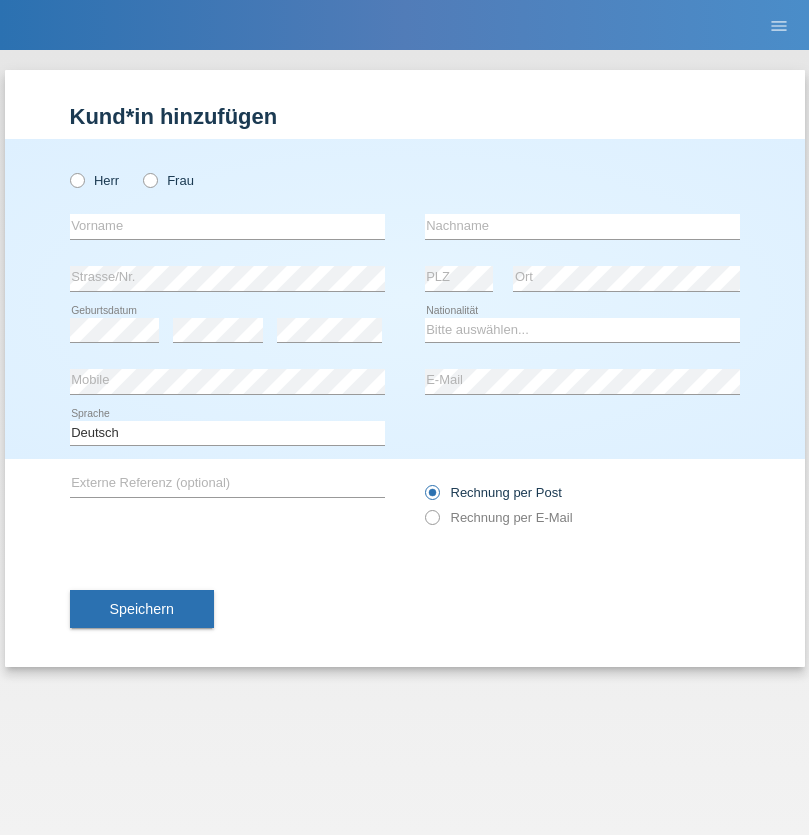 scroll, scrollTop: 0, scrollLeft: 0, axis: both 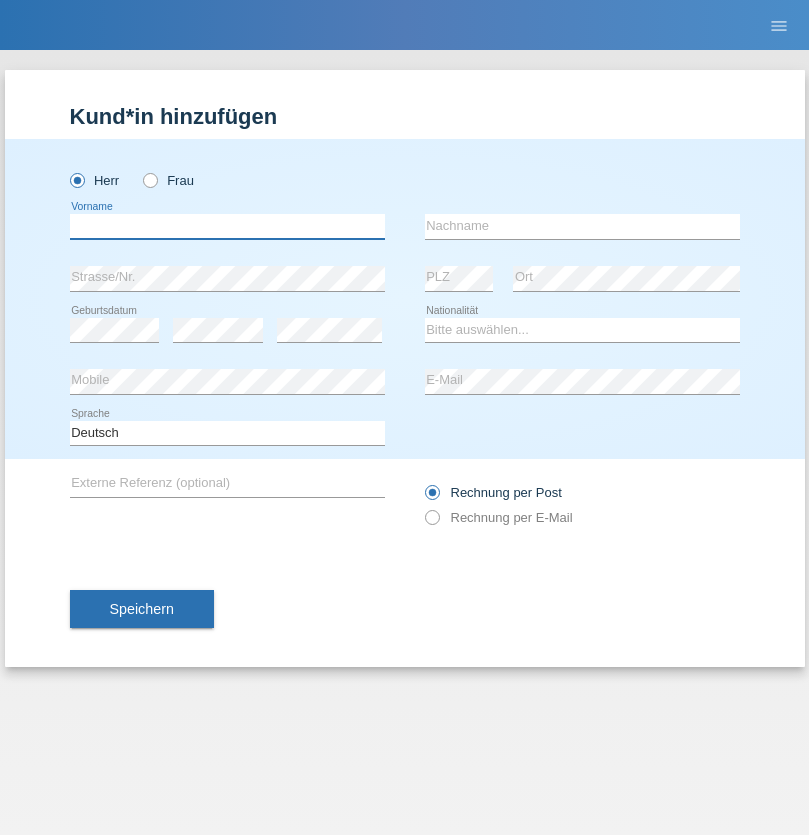click at bounding box center (227, 226) 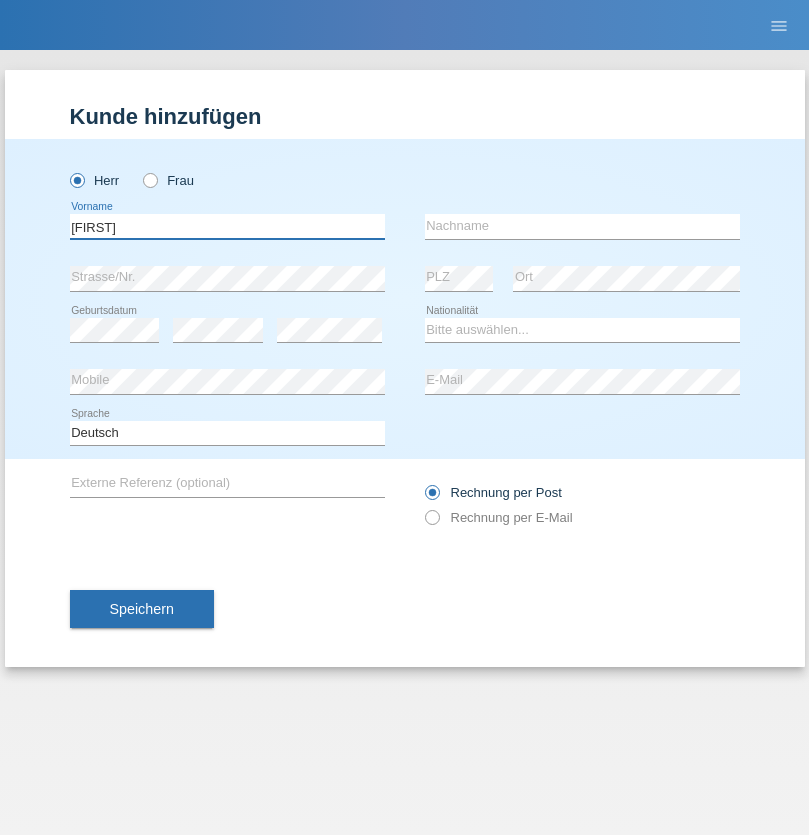 type on "Junior" 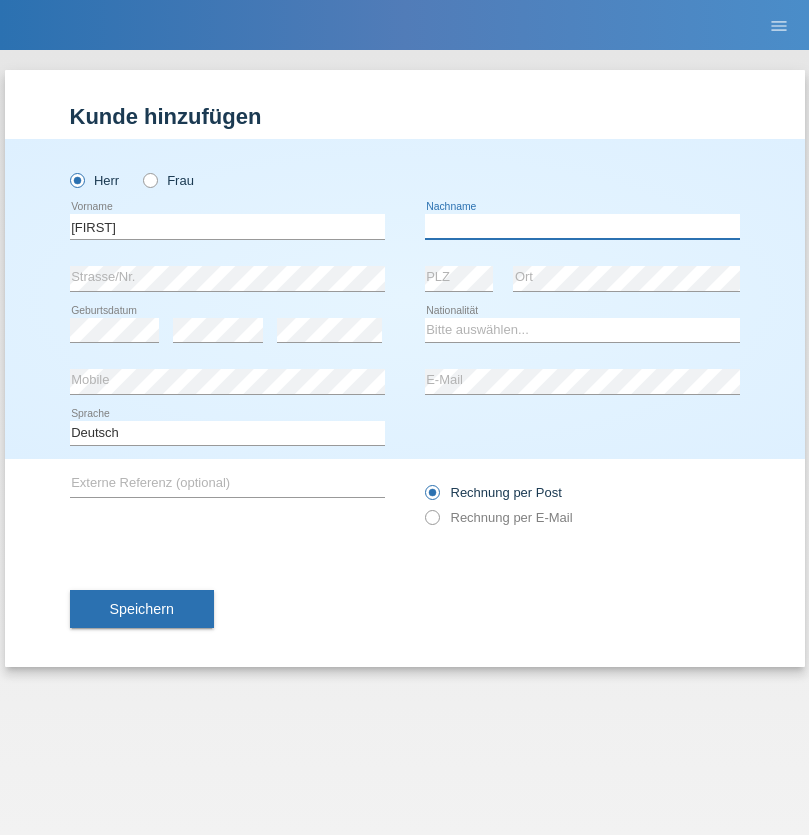 click at bounding box center (582, 226) 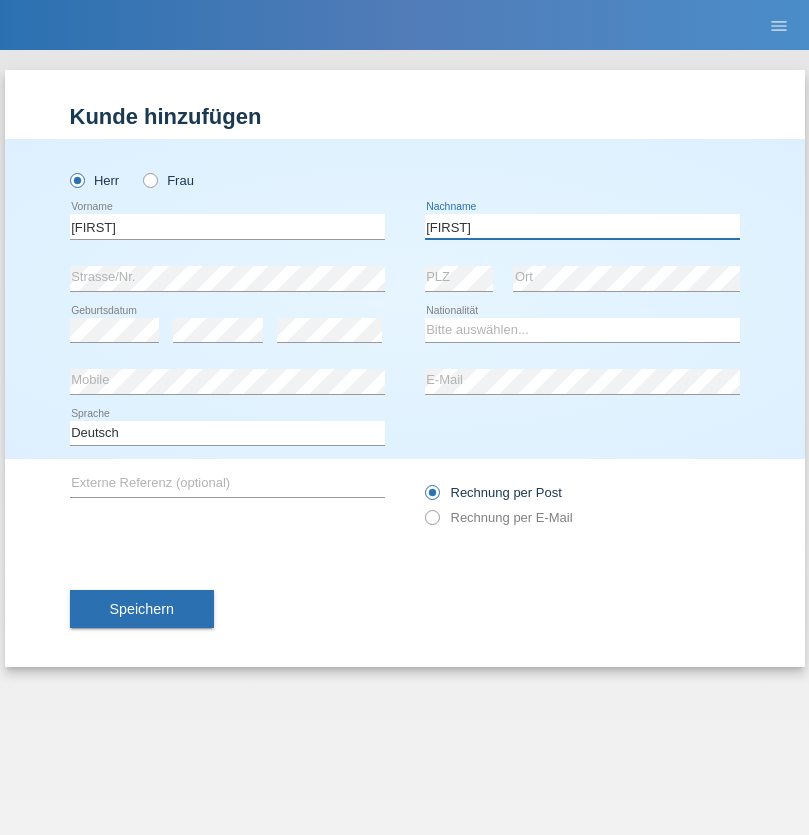 type on "Mauricio" 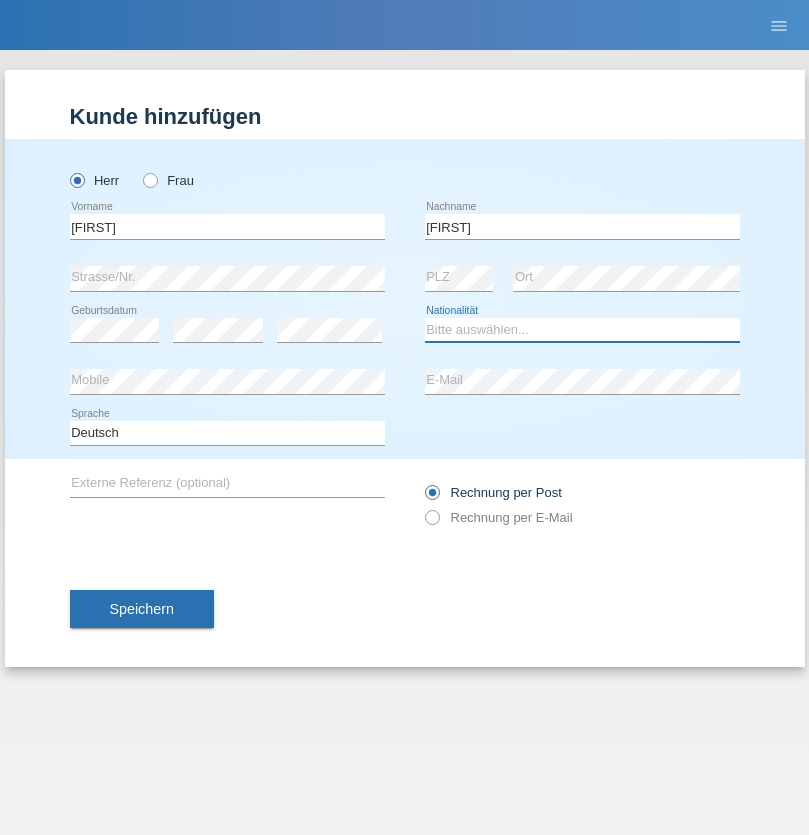 select on "CH" 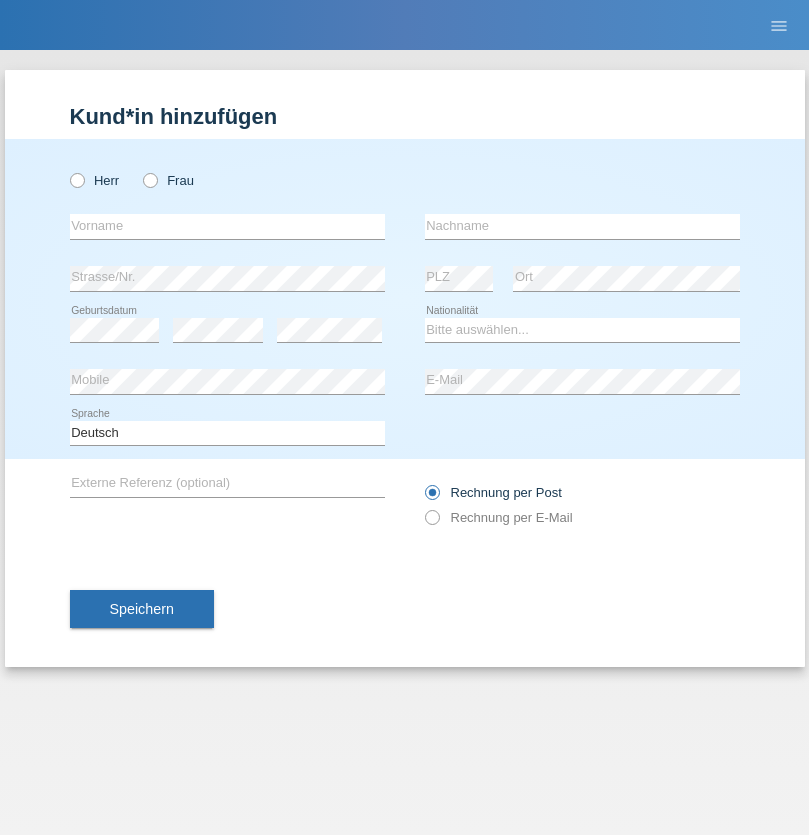 scroll, scrollTop: 0, scrollLeft: 0, axis: both 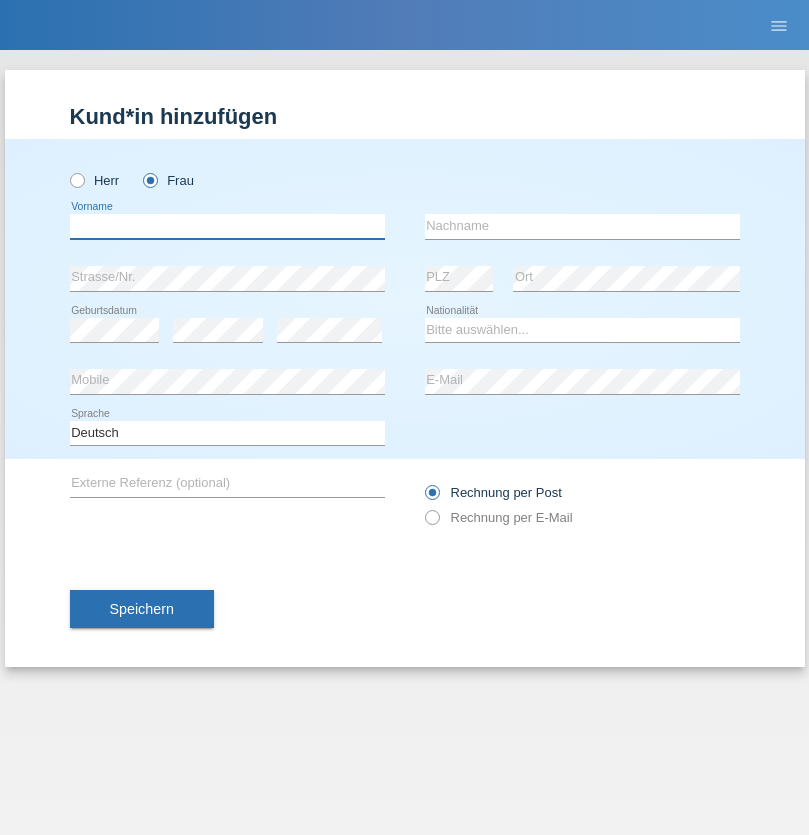 click at bounding box center (227, 226) 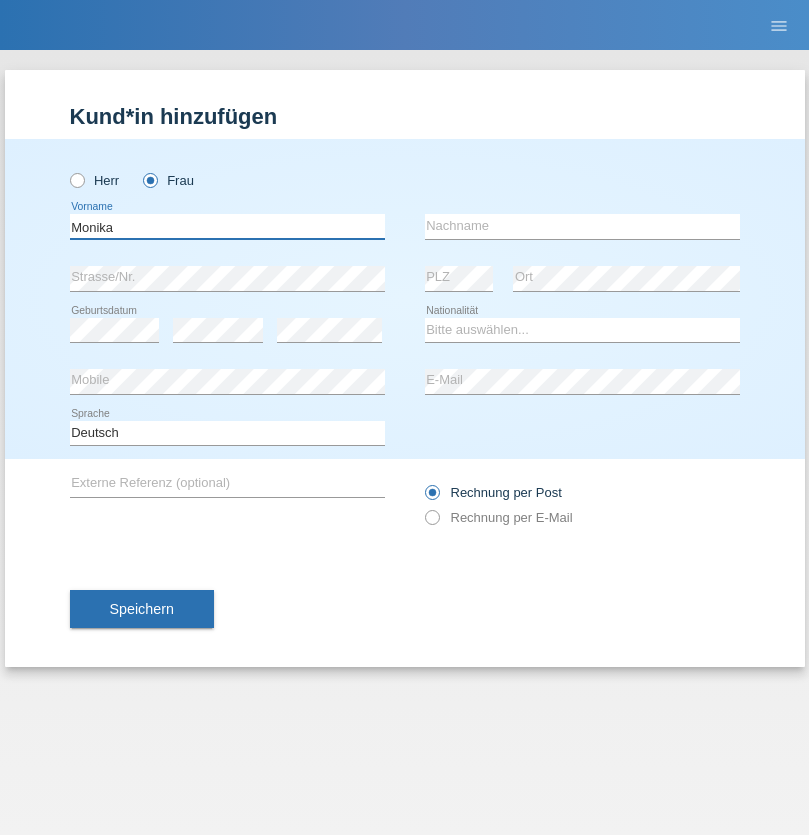 type on "Monika" 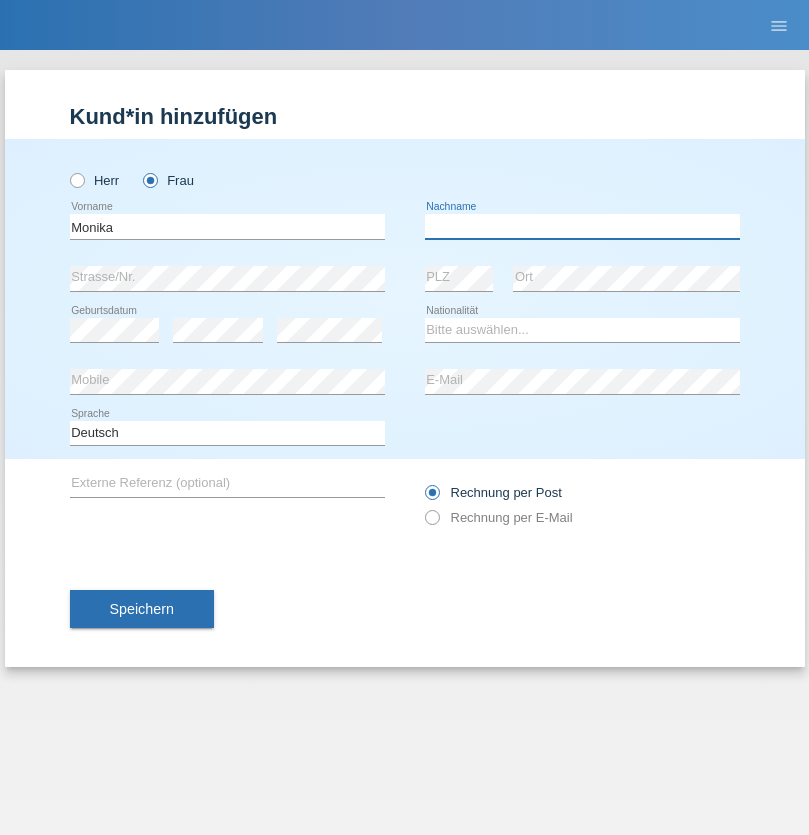 click at bounding box center [582, 226] 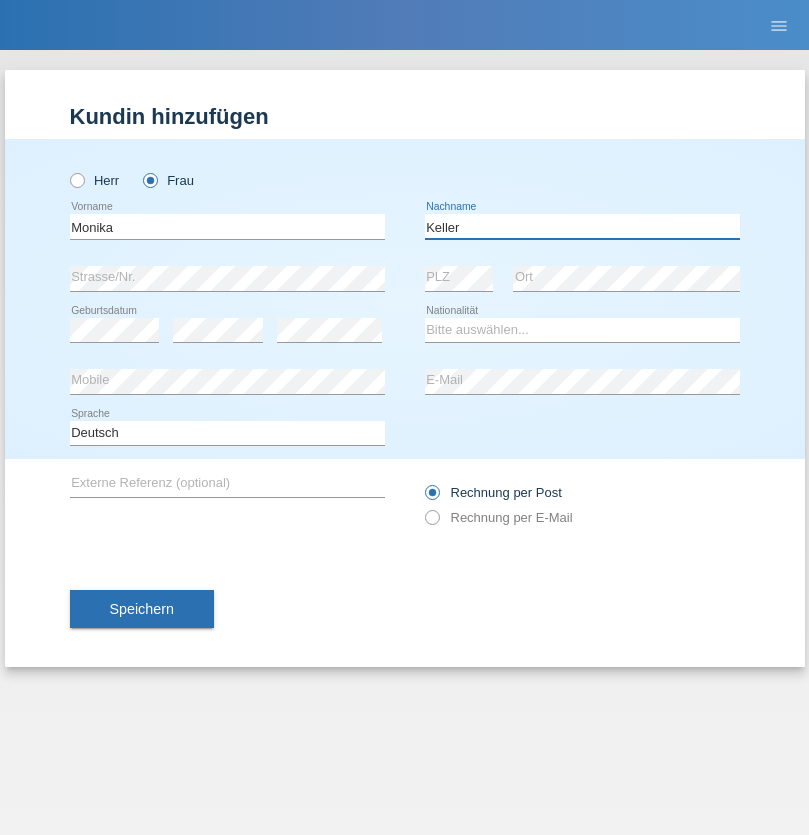 type on "Keller" 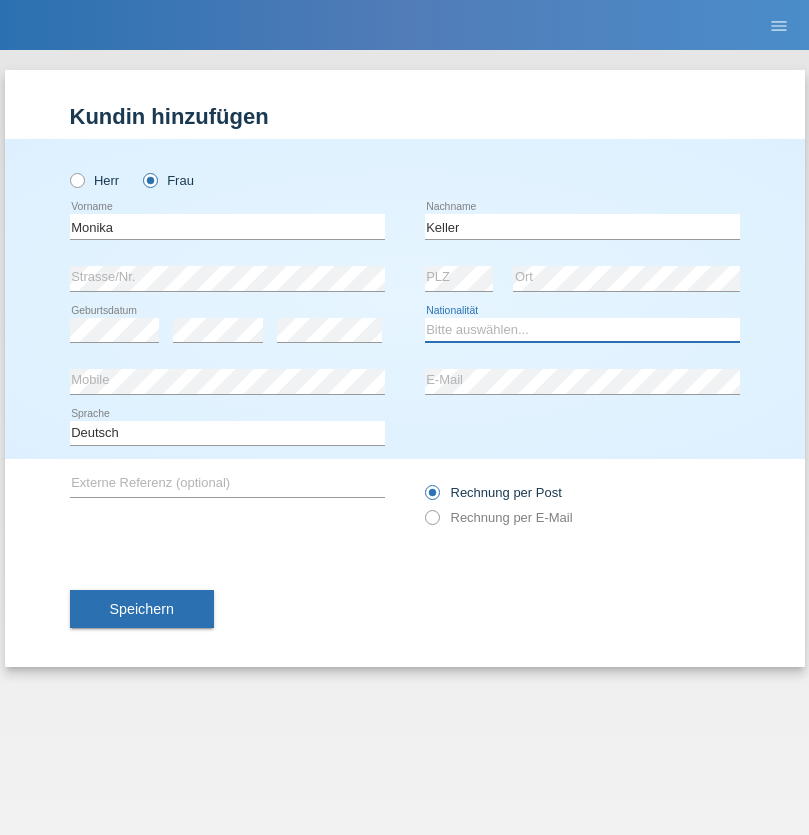 select on "CH" 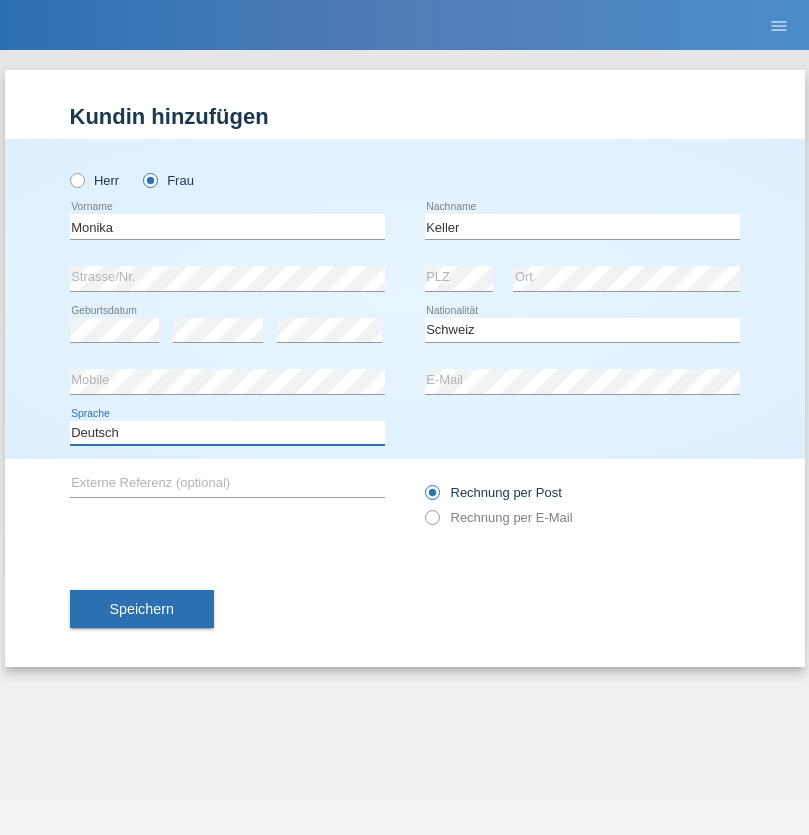 select on "en" 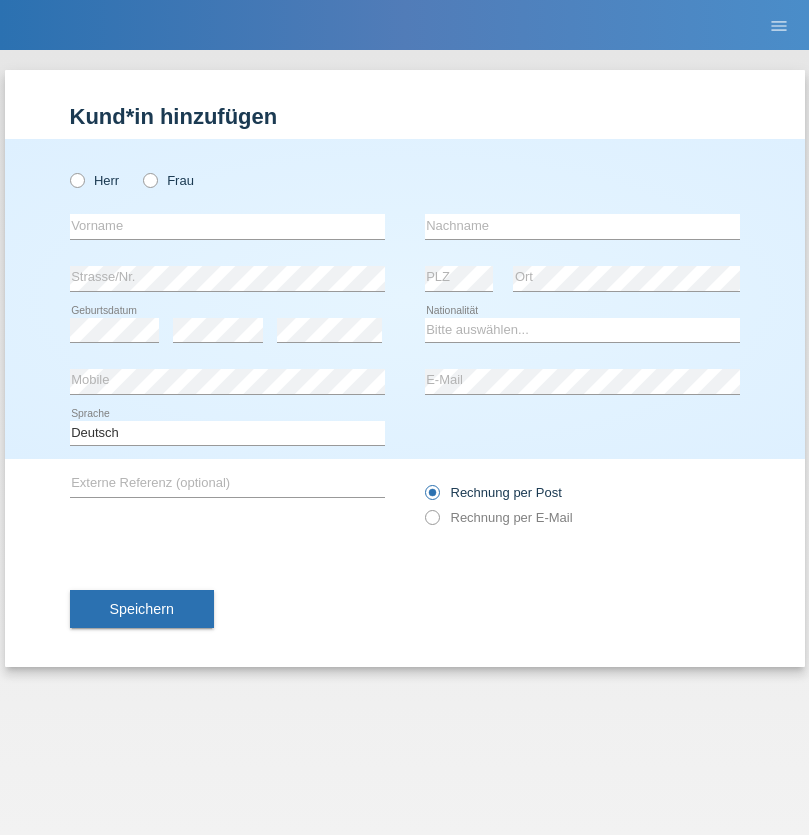 scroll, scrollTop: 0, scrollLeft: 0, axis: both 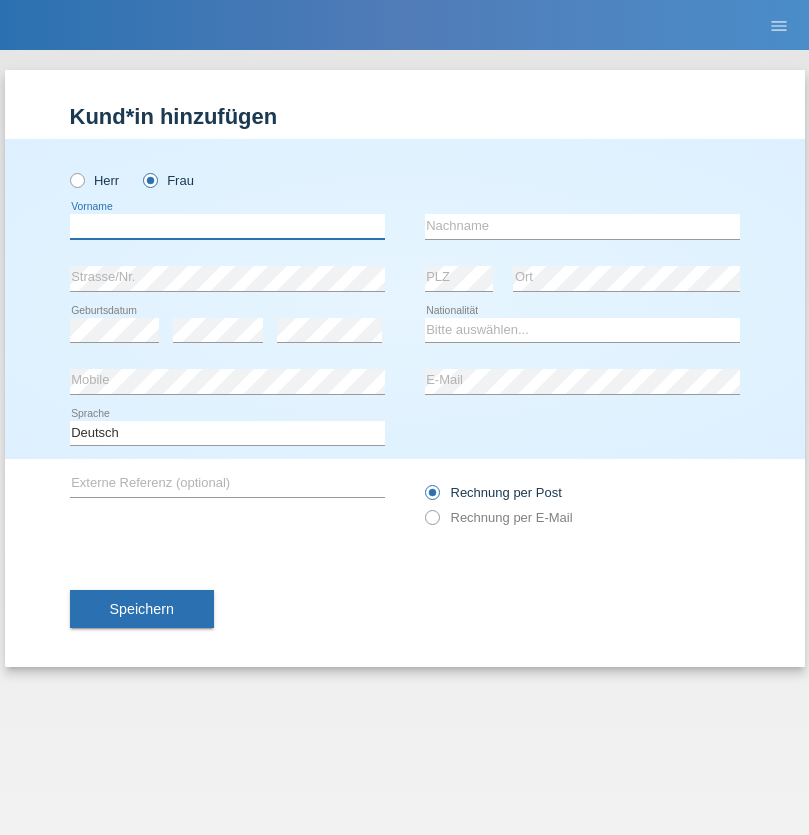 click at bounding box center (227, 226) 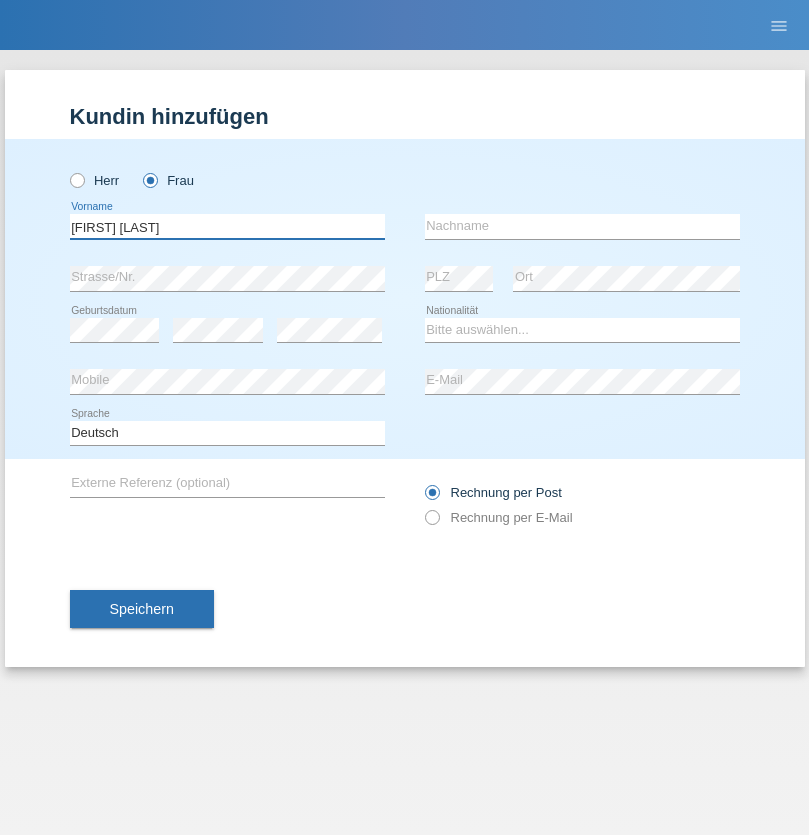 type on "[FIRST] [LAST]" 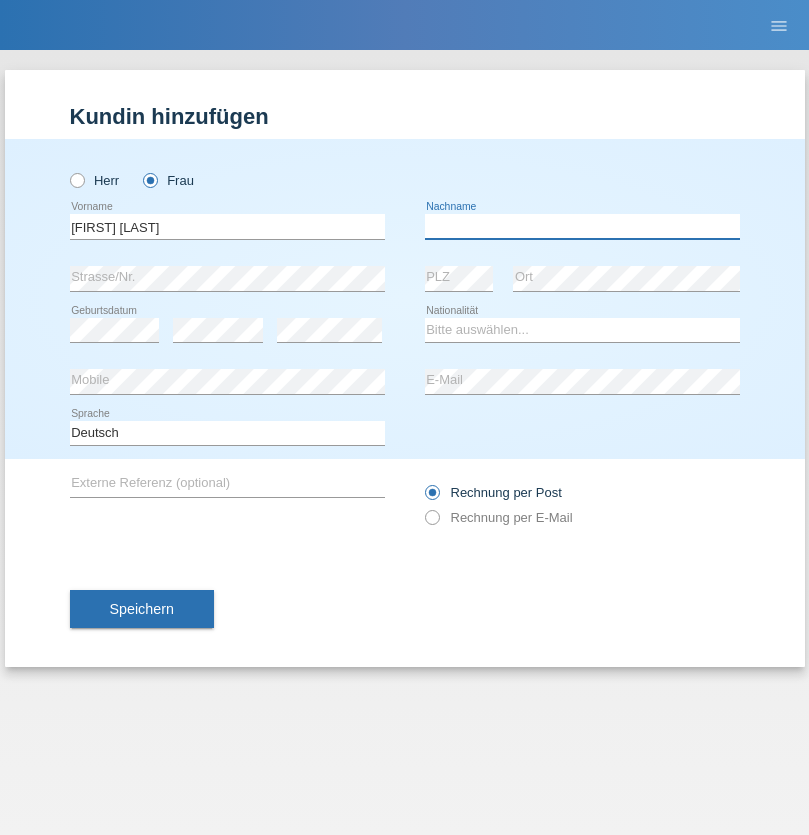click at bounding box center [582, 226] 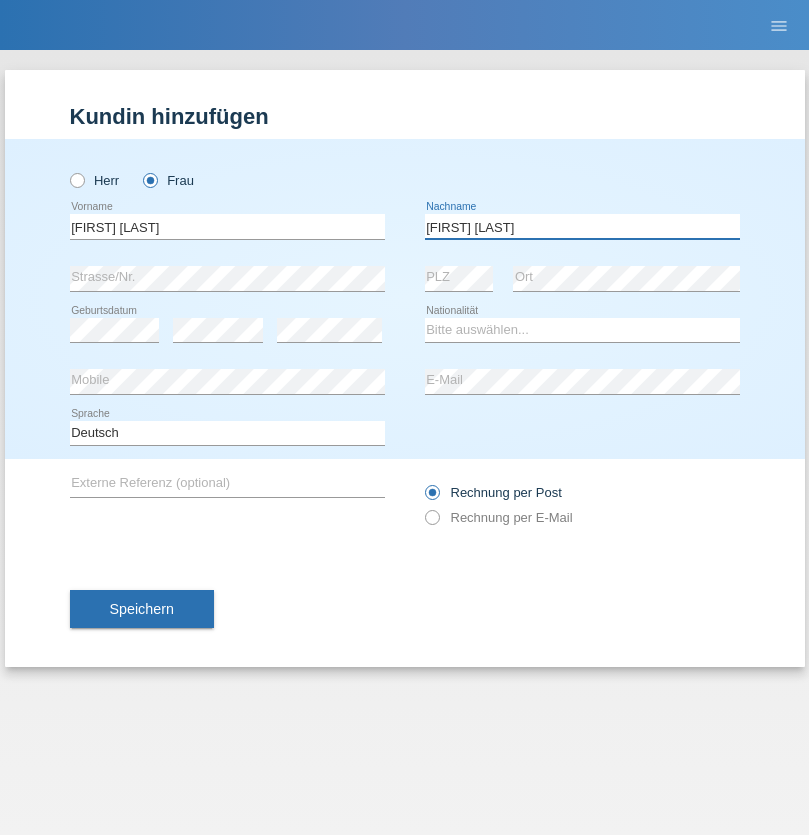 type on "Knusel Campillo" 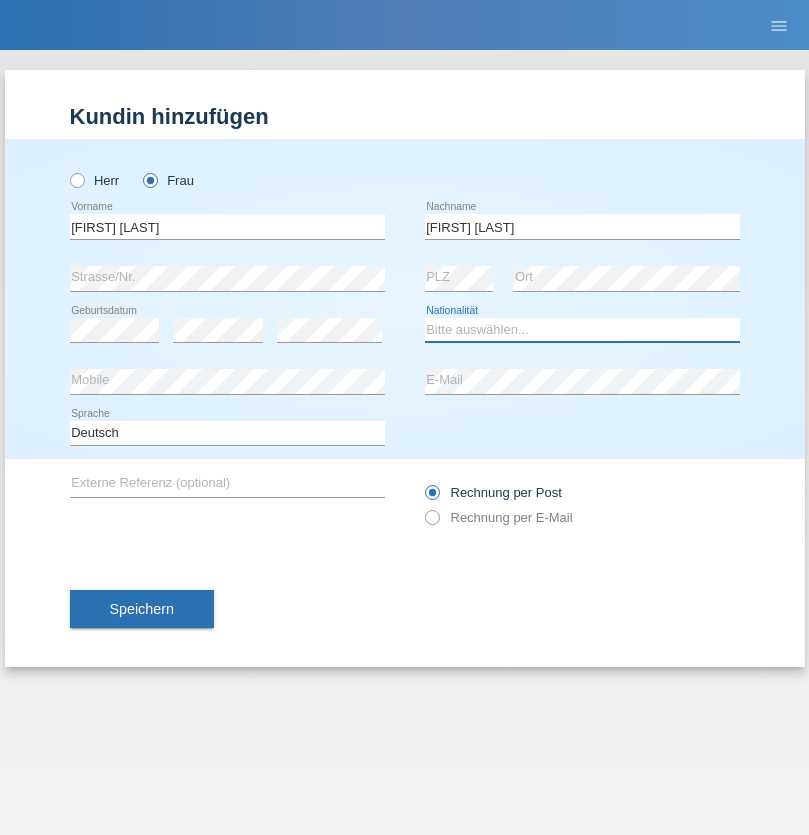 select on "CH" 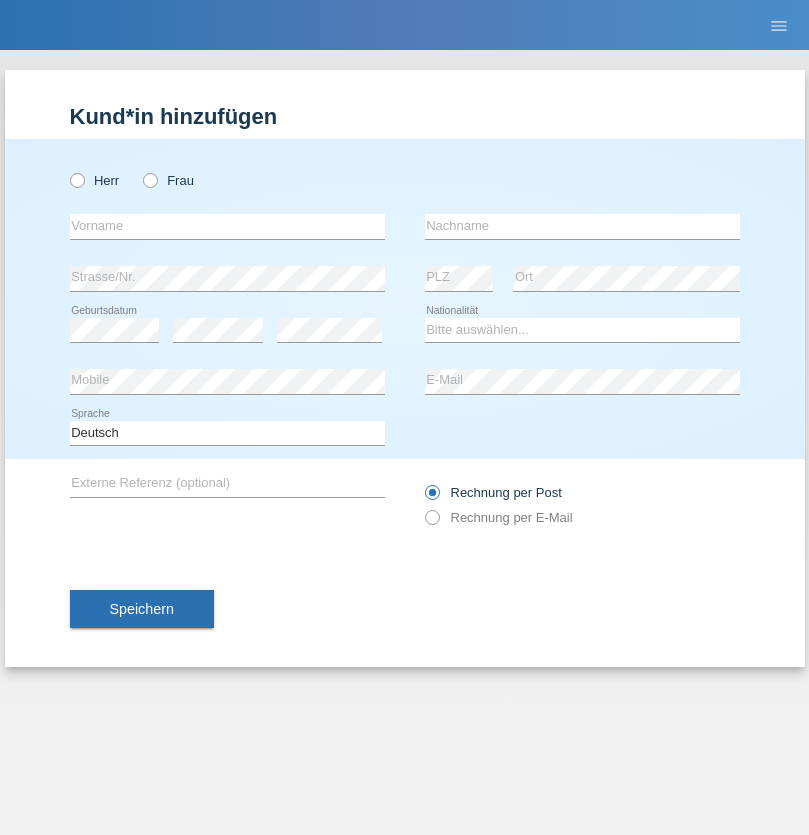 scroll, scrollTop: 0, scrollLeft: 0, axis: both 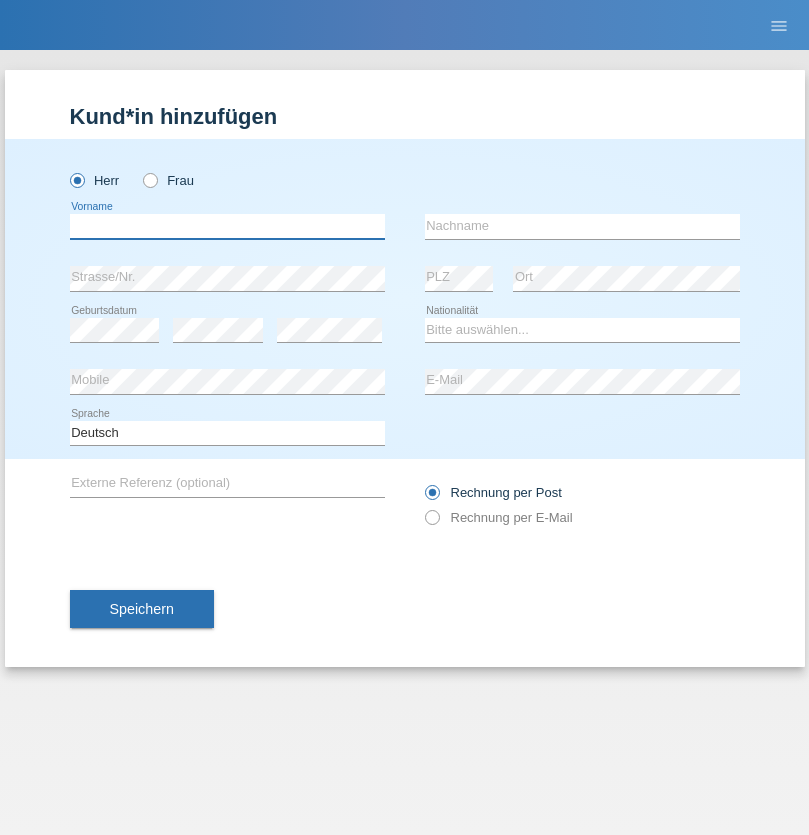 click at bounding box center (227, 226) 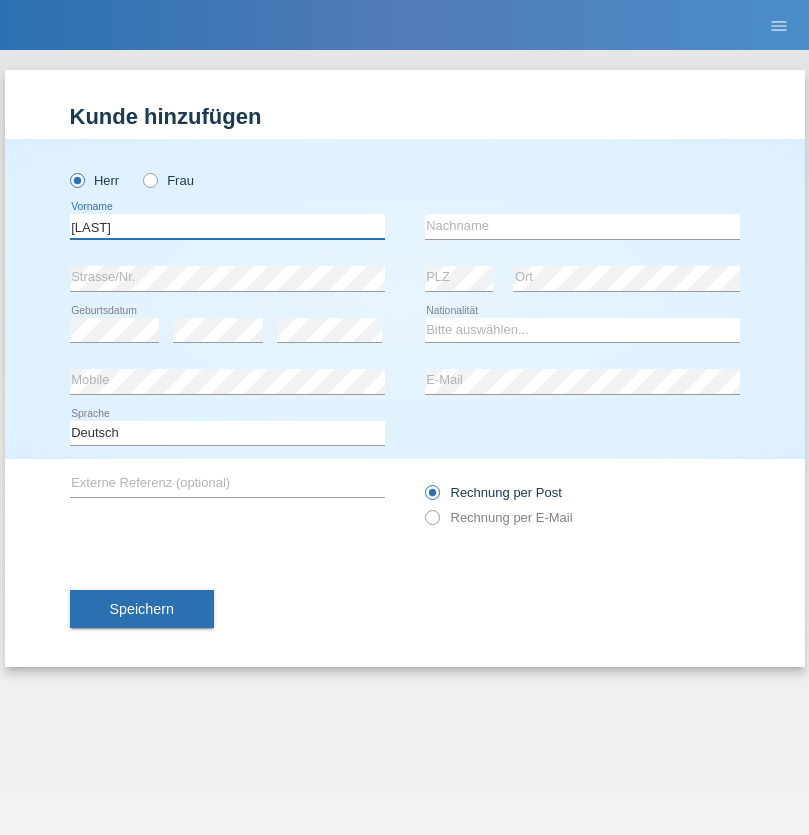 type on "Beqiri" 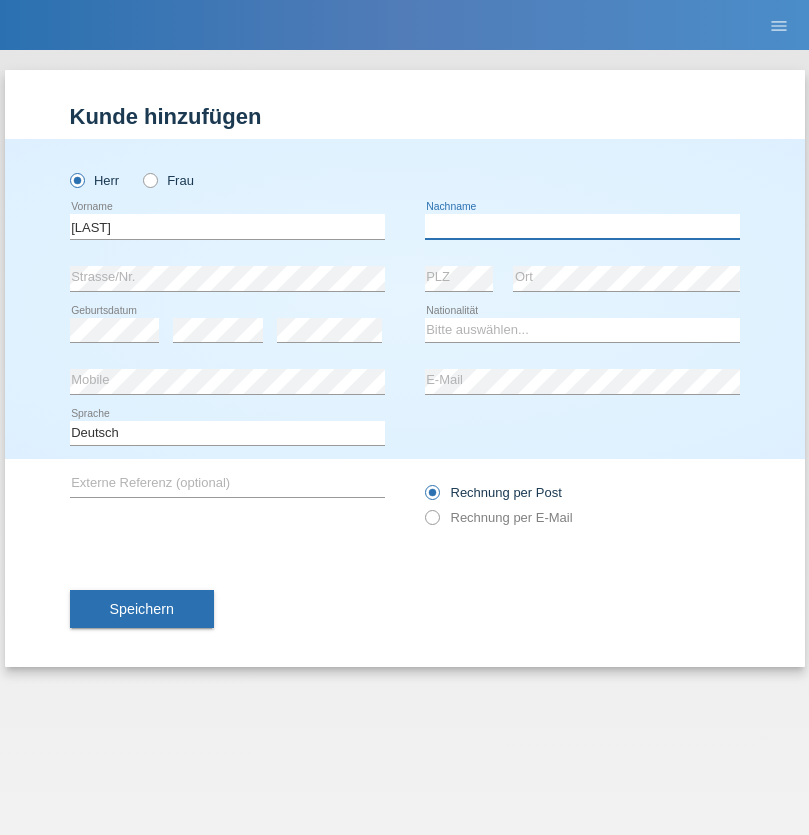 click at bounding box center (582, 226) 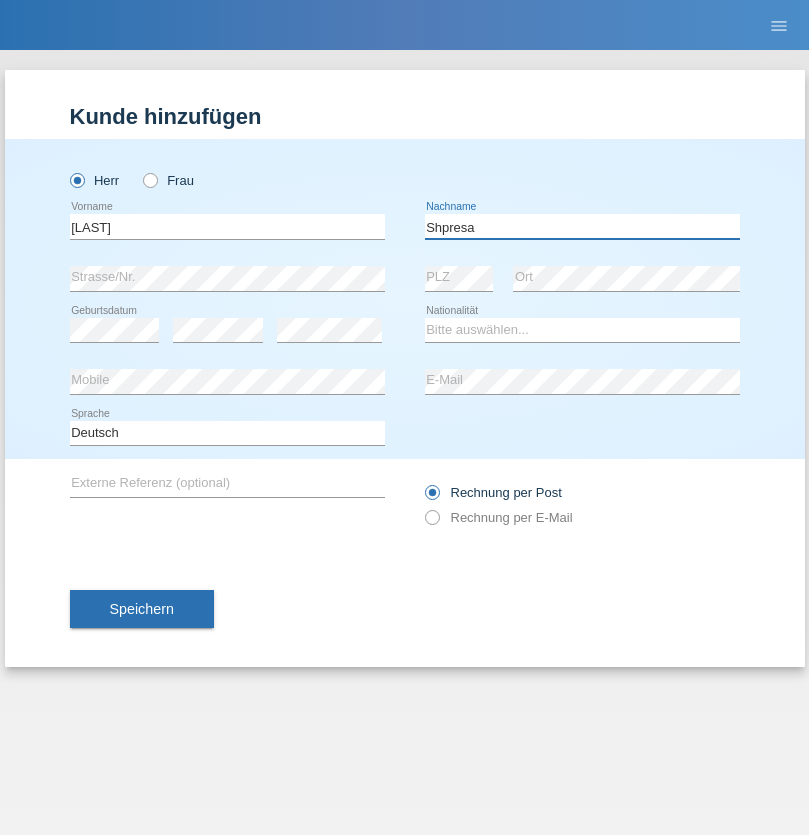 type on "Shpresa" 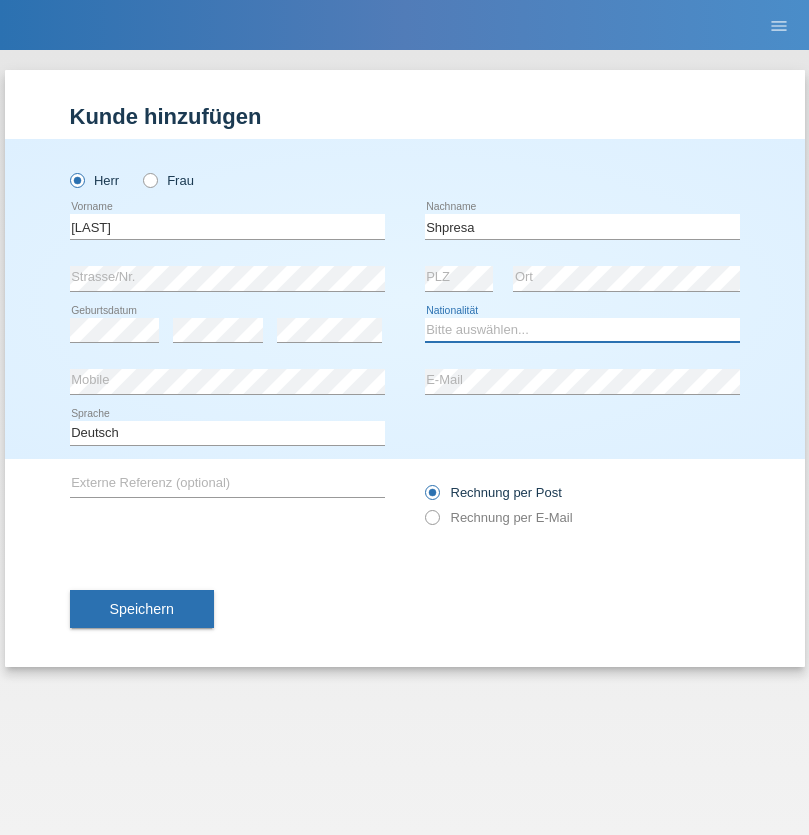 select on "XK" 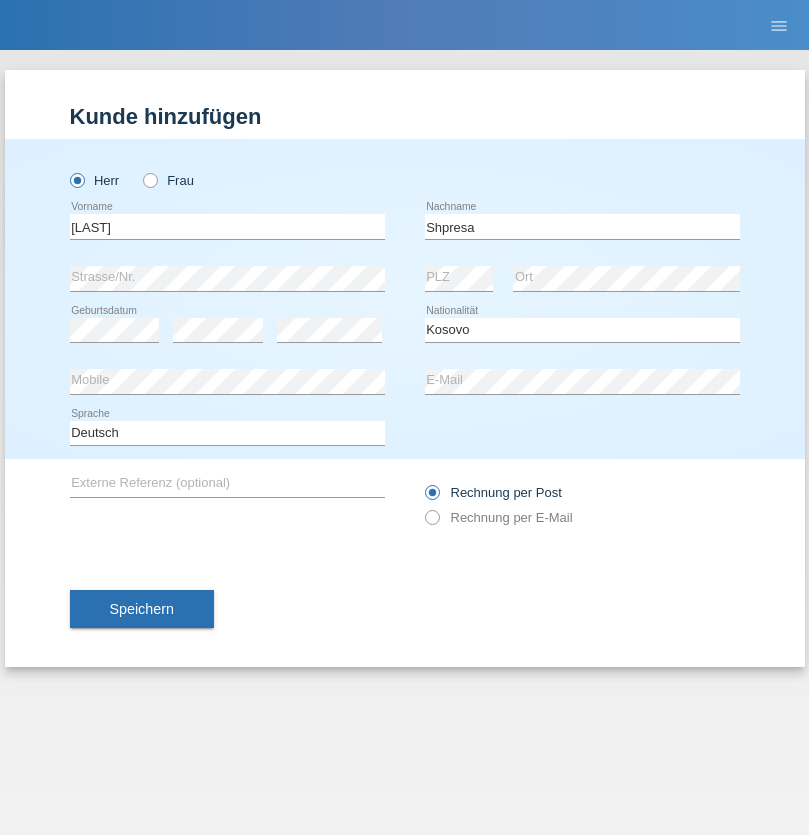 select on "C" 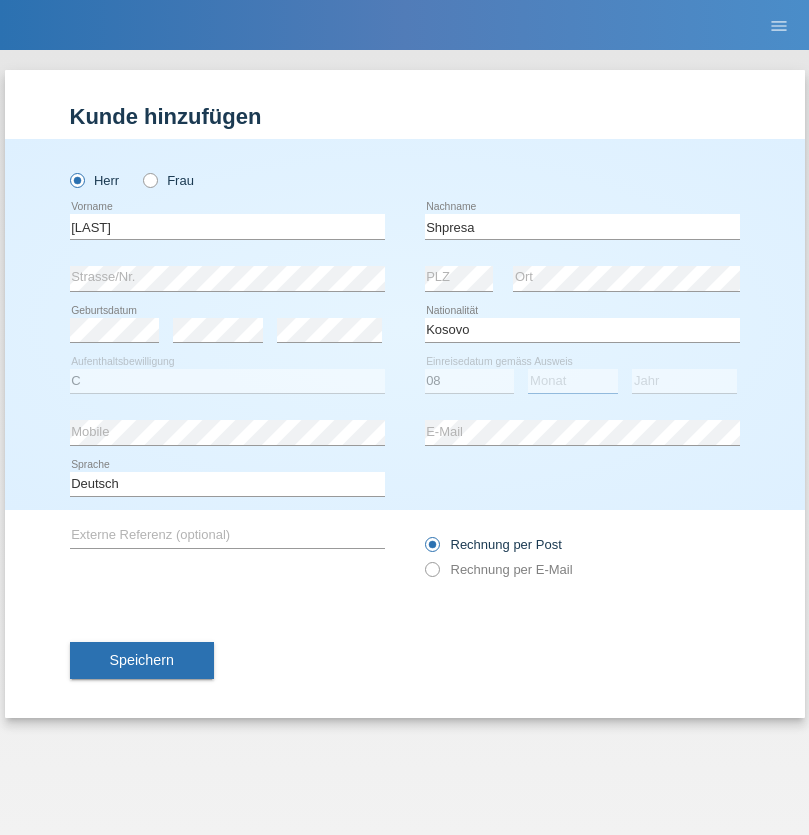 select on "02" 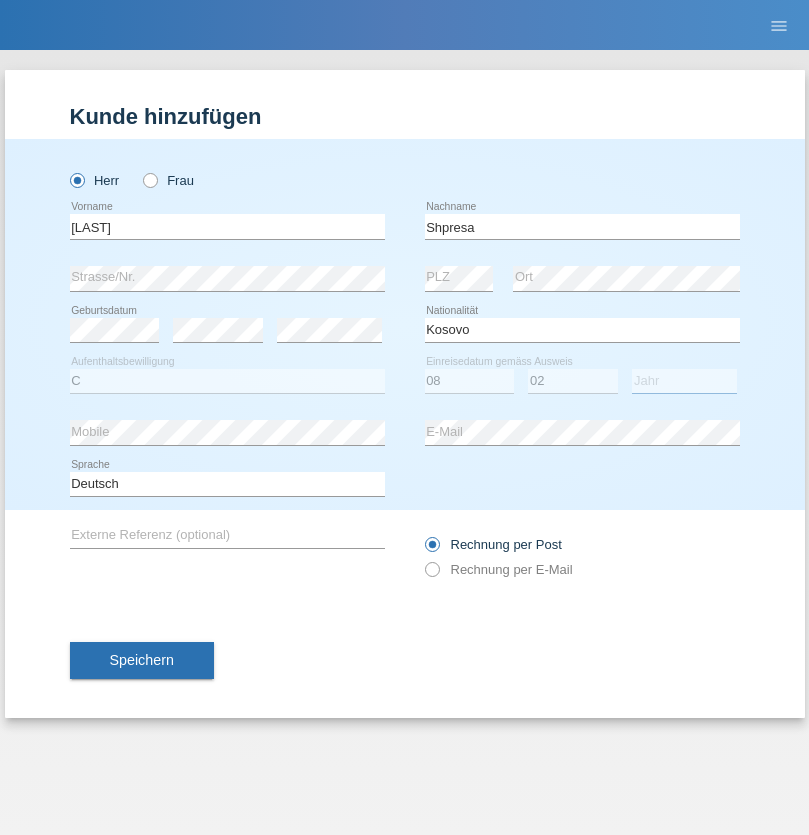 select on "1979" 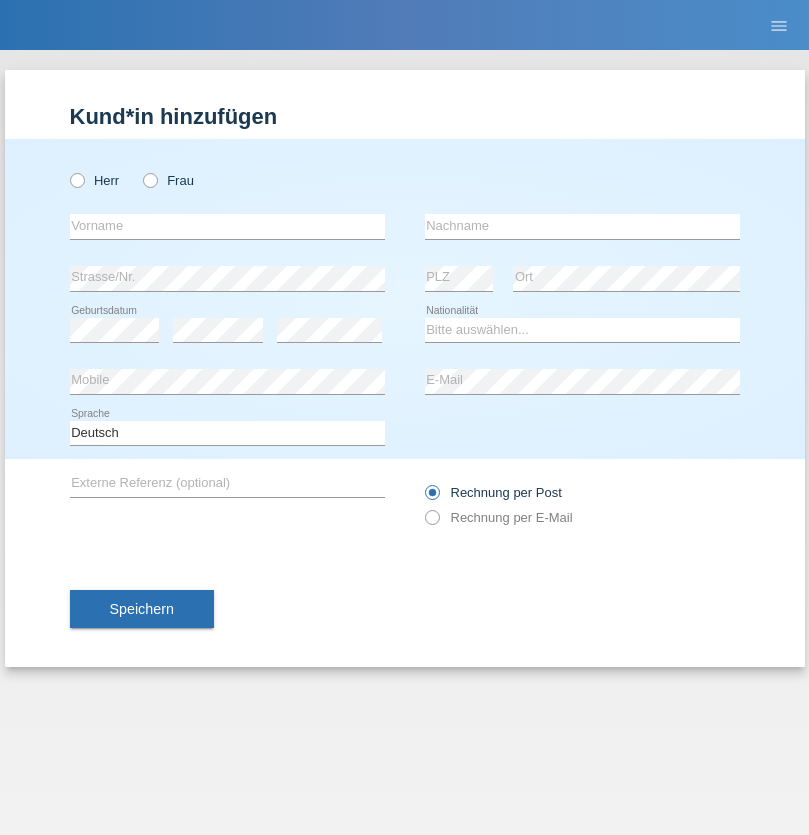 scroll, scrollTop: 0, scrollLeft: 0, axis: both 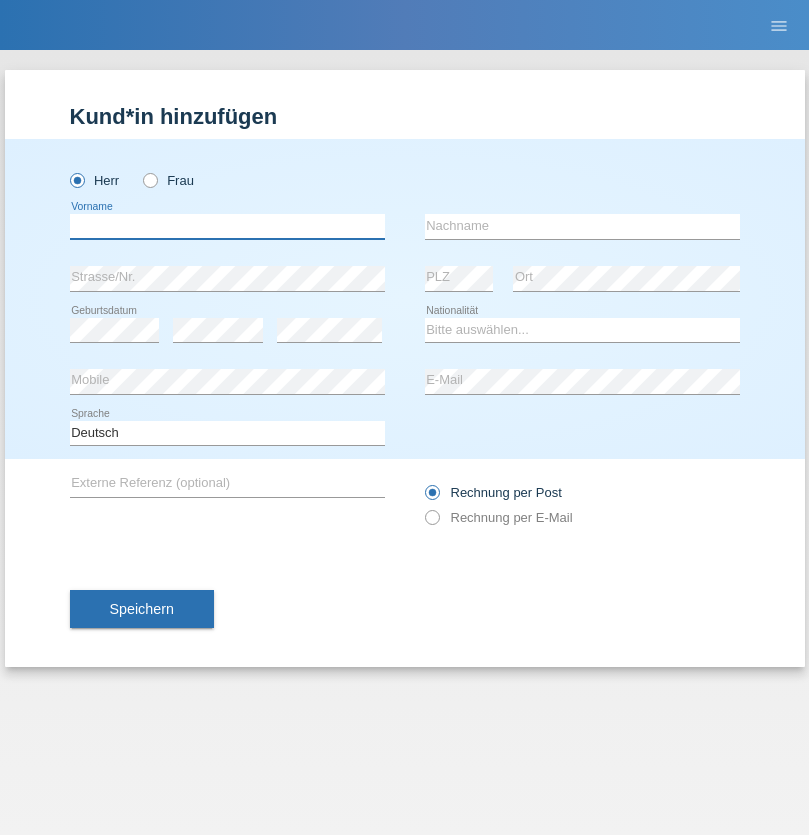 click at bounding box center [227, 226] 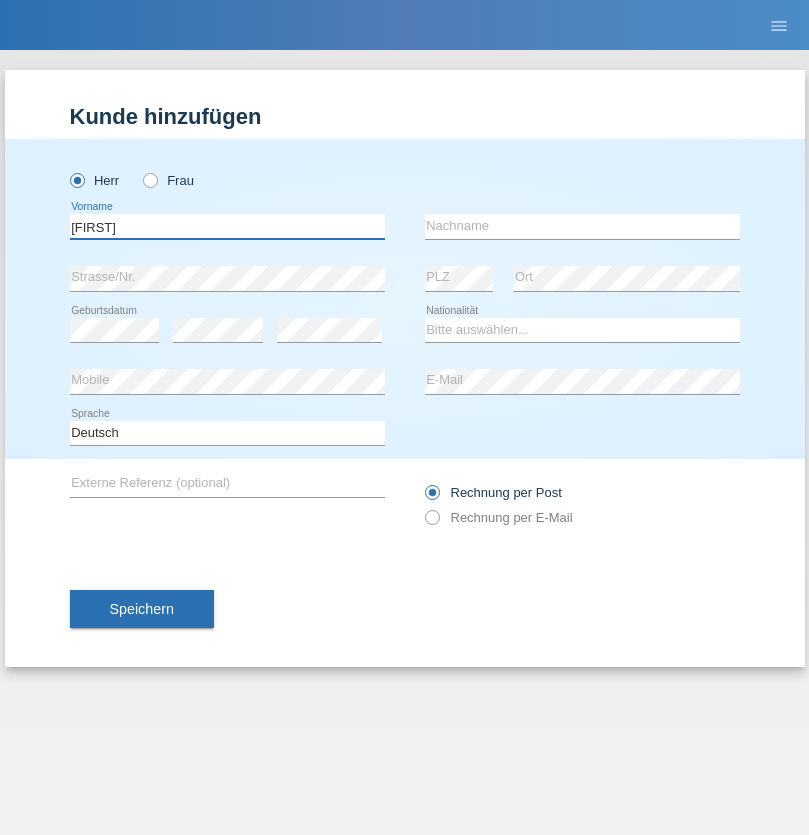 type on "[FIRST]" 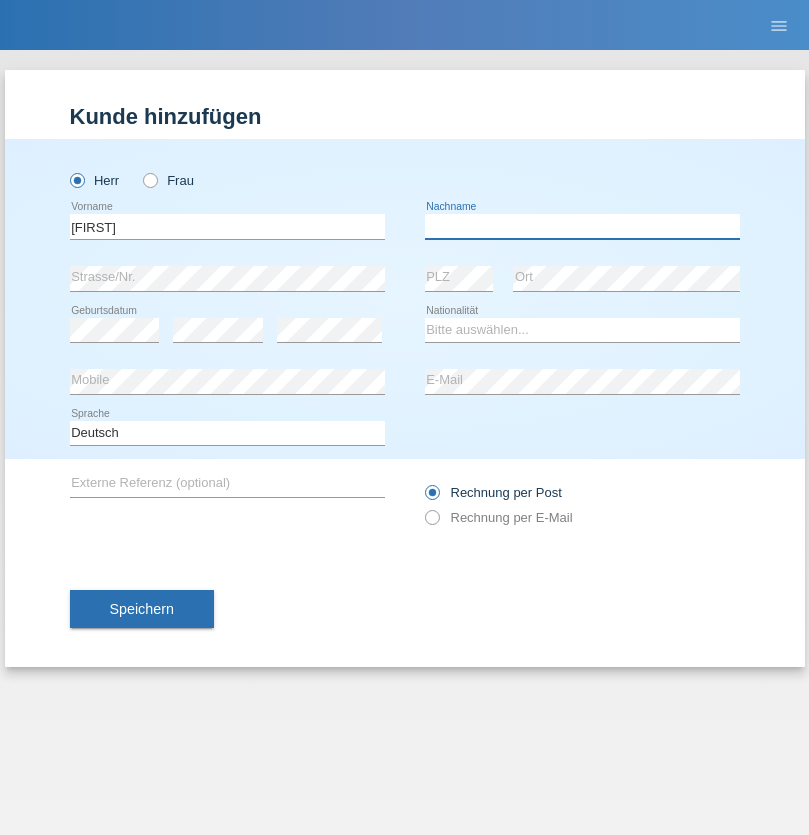 click at bounding box center [582, 226] 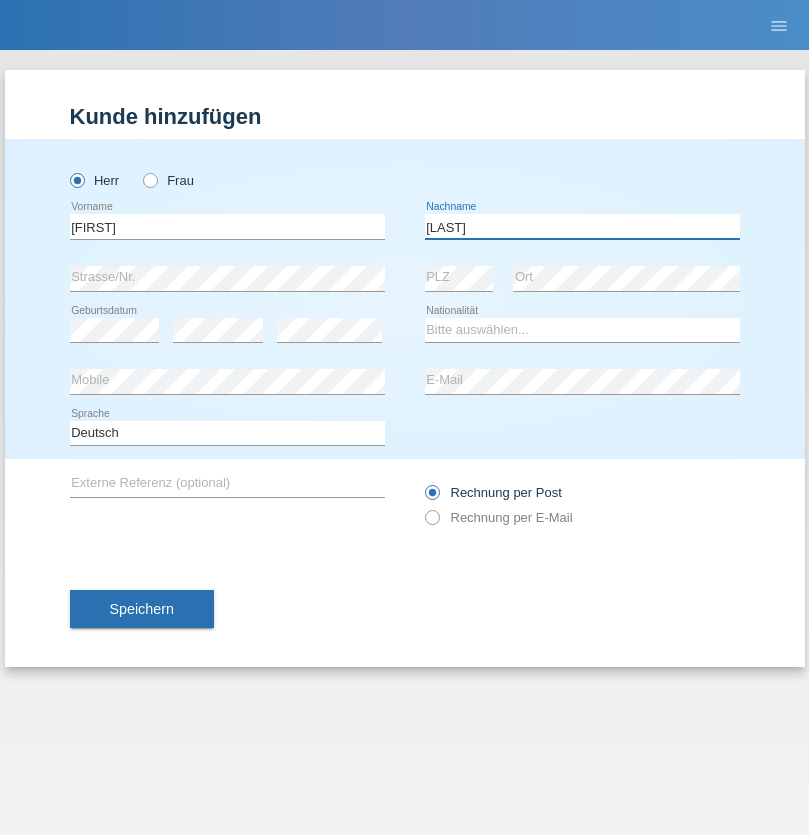 type on "[LAST]" 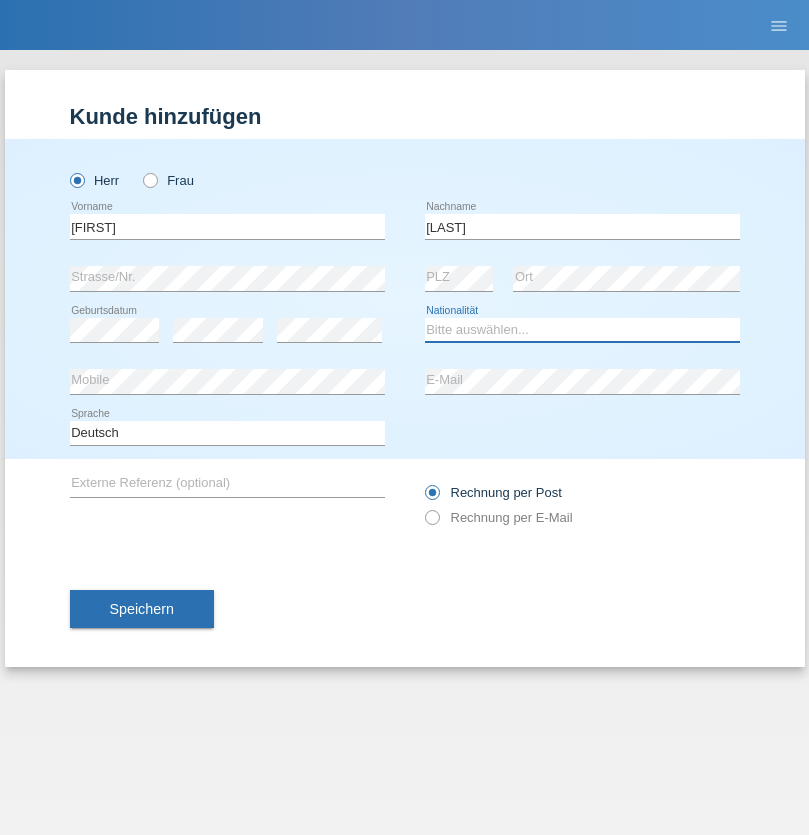 select on "CH" 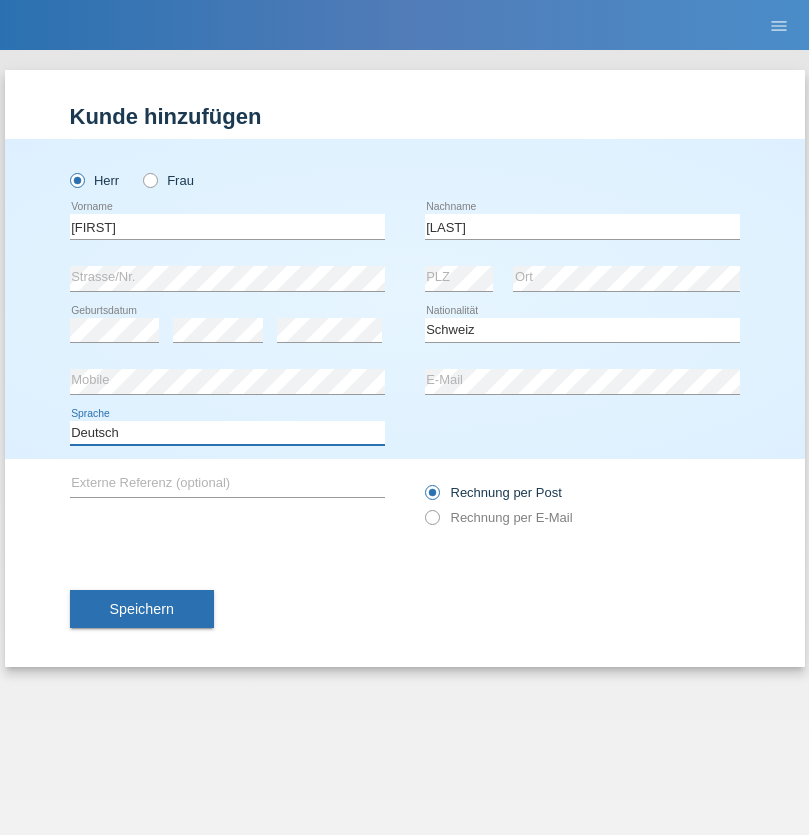 select on "en" 